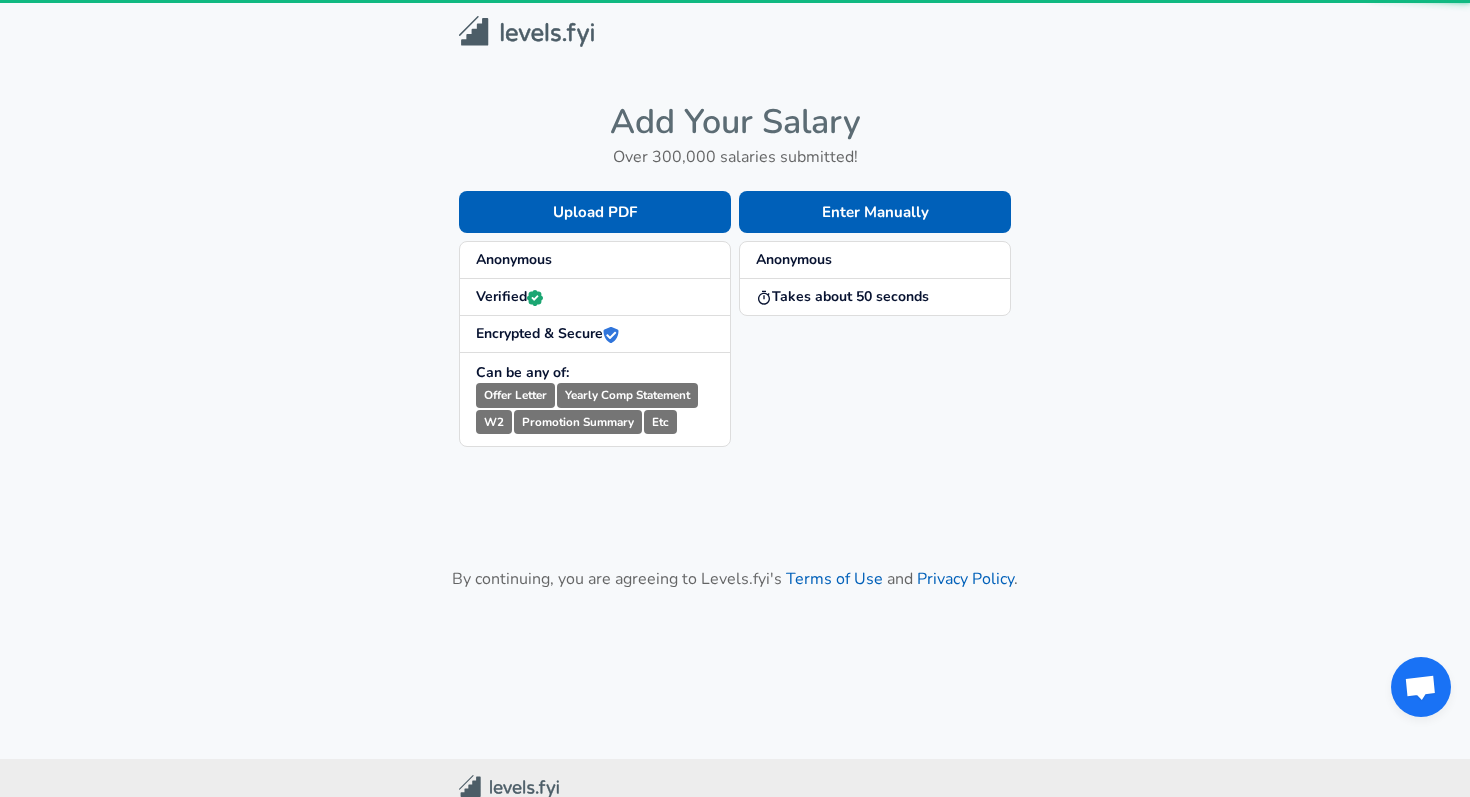 scroll, scrollTop: 0, scrollLeft: 0, axis: both 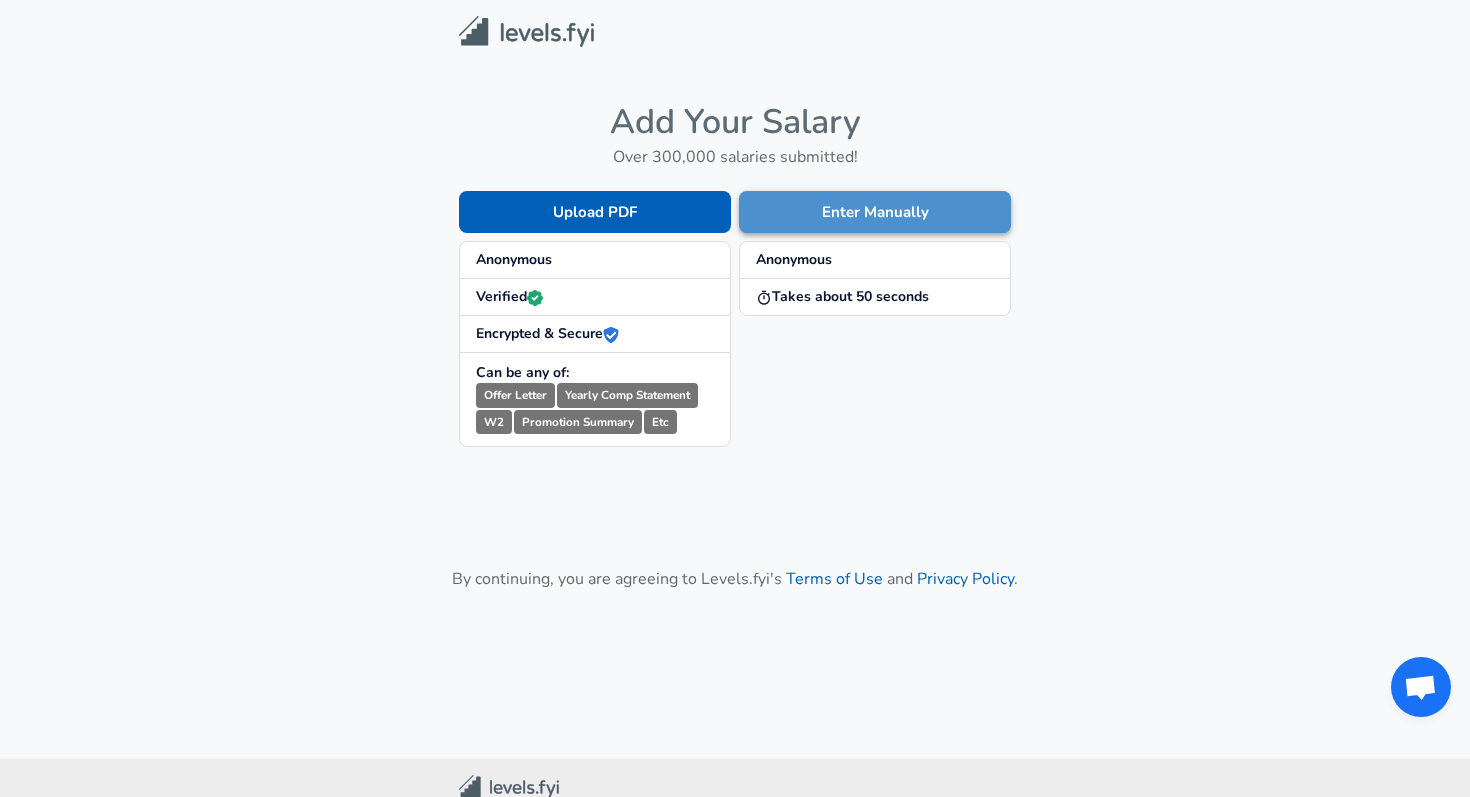 click on "Enter Manually" at bounding box center [875, 212] 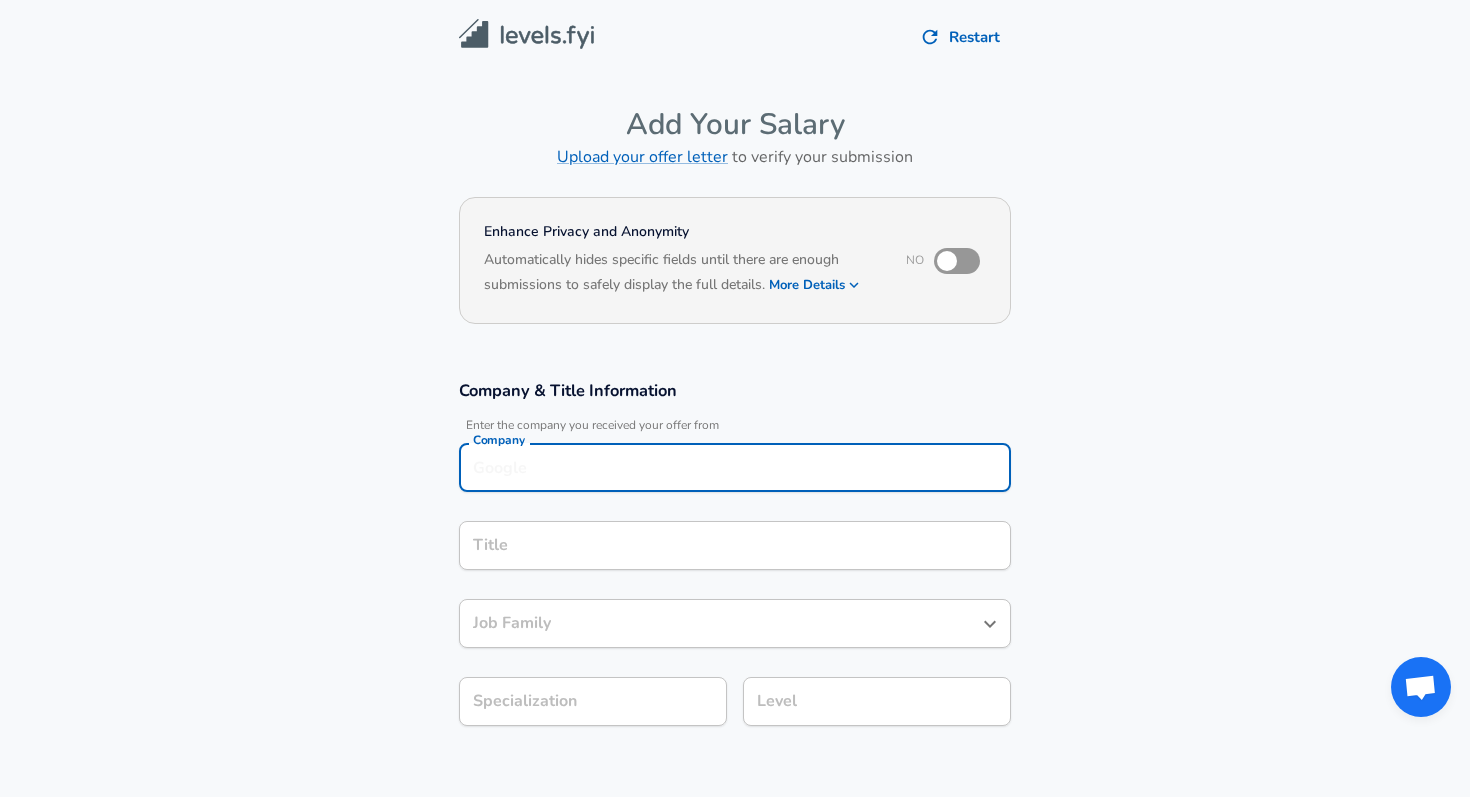 scroll, scrollTop: 20, scrollLeft: 0, axis: vertical 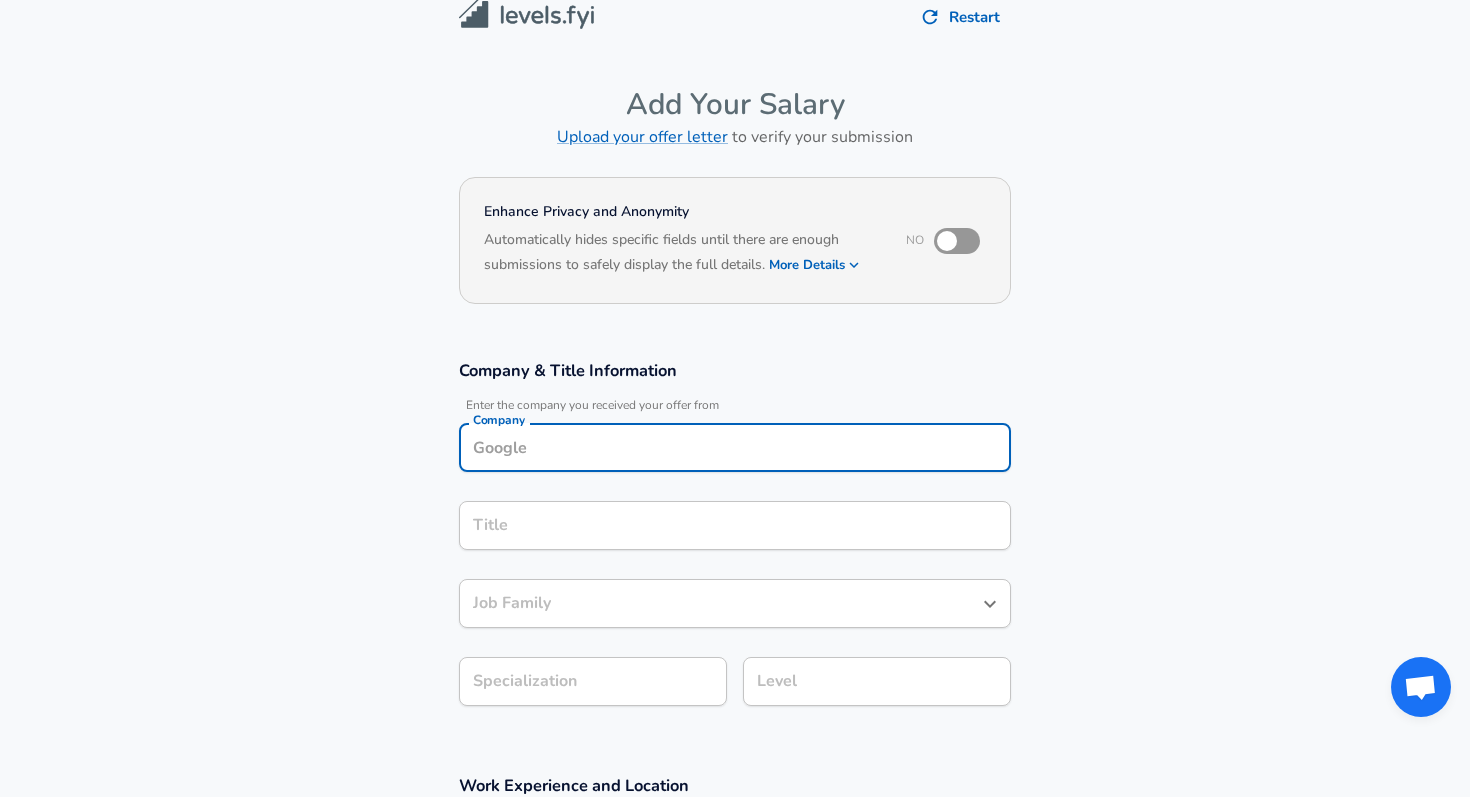 click on "Company" at bounding box center (735, 447) 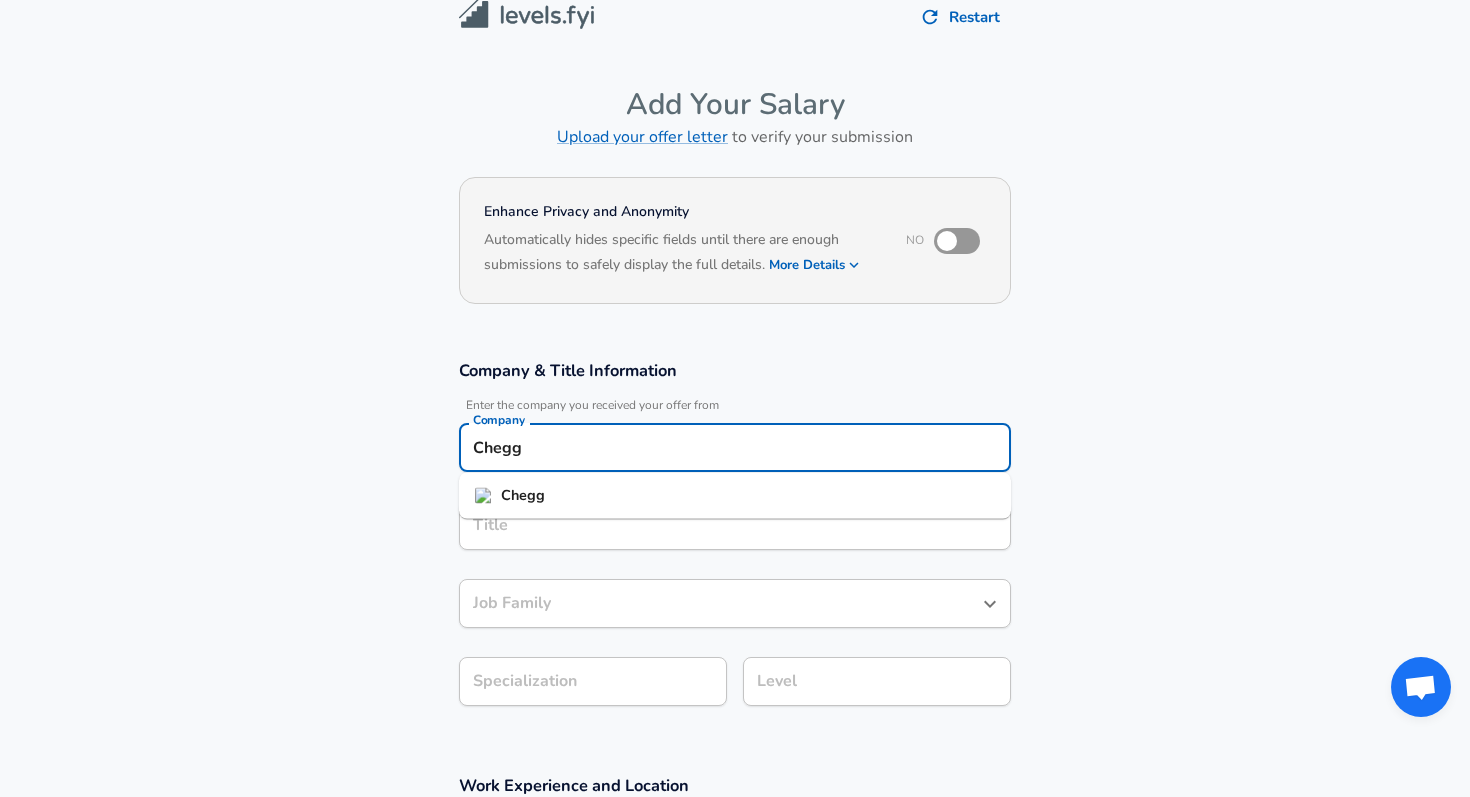 click on "Chegg" at bounding box center (523, 495) 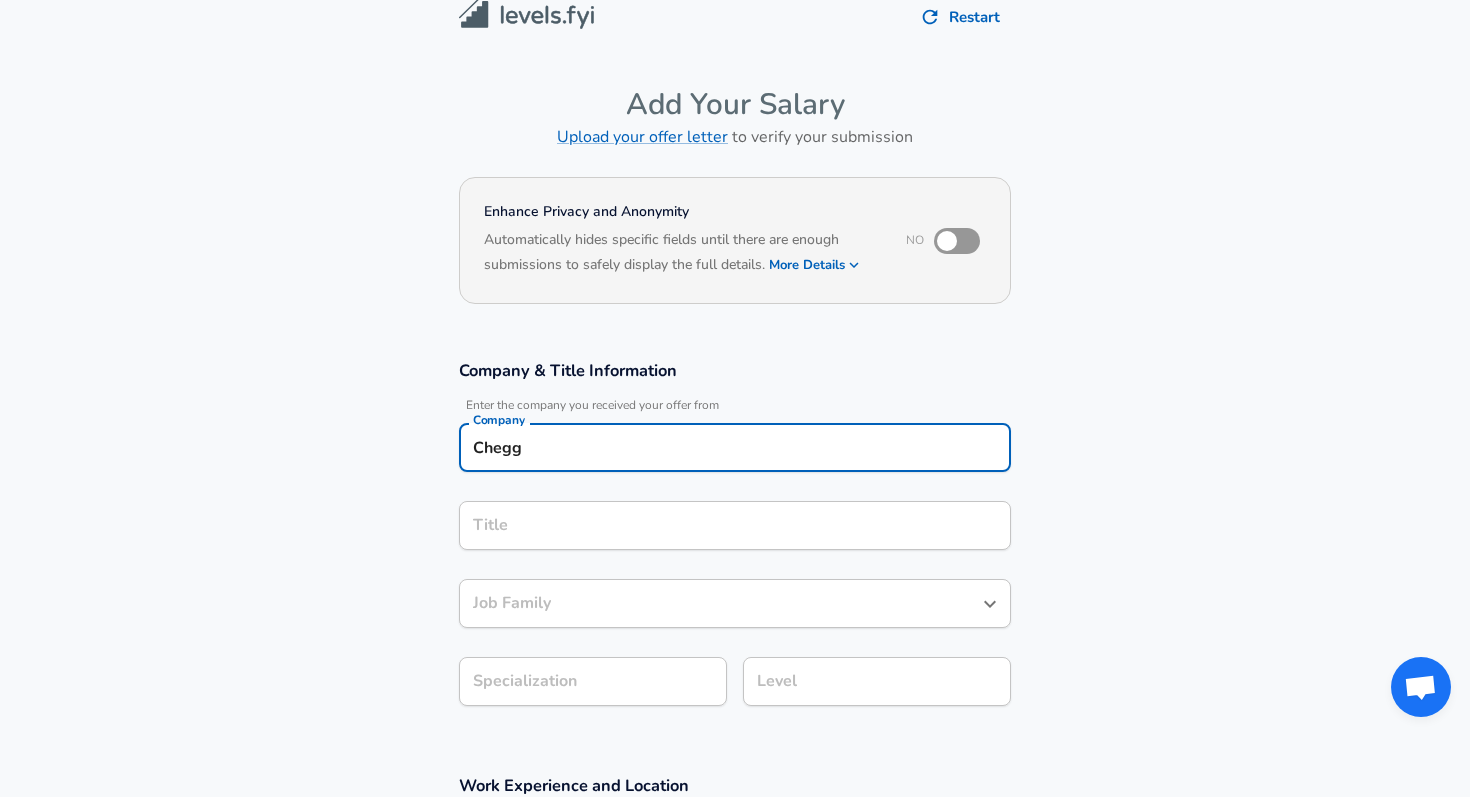 type on "Chegg" 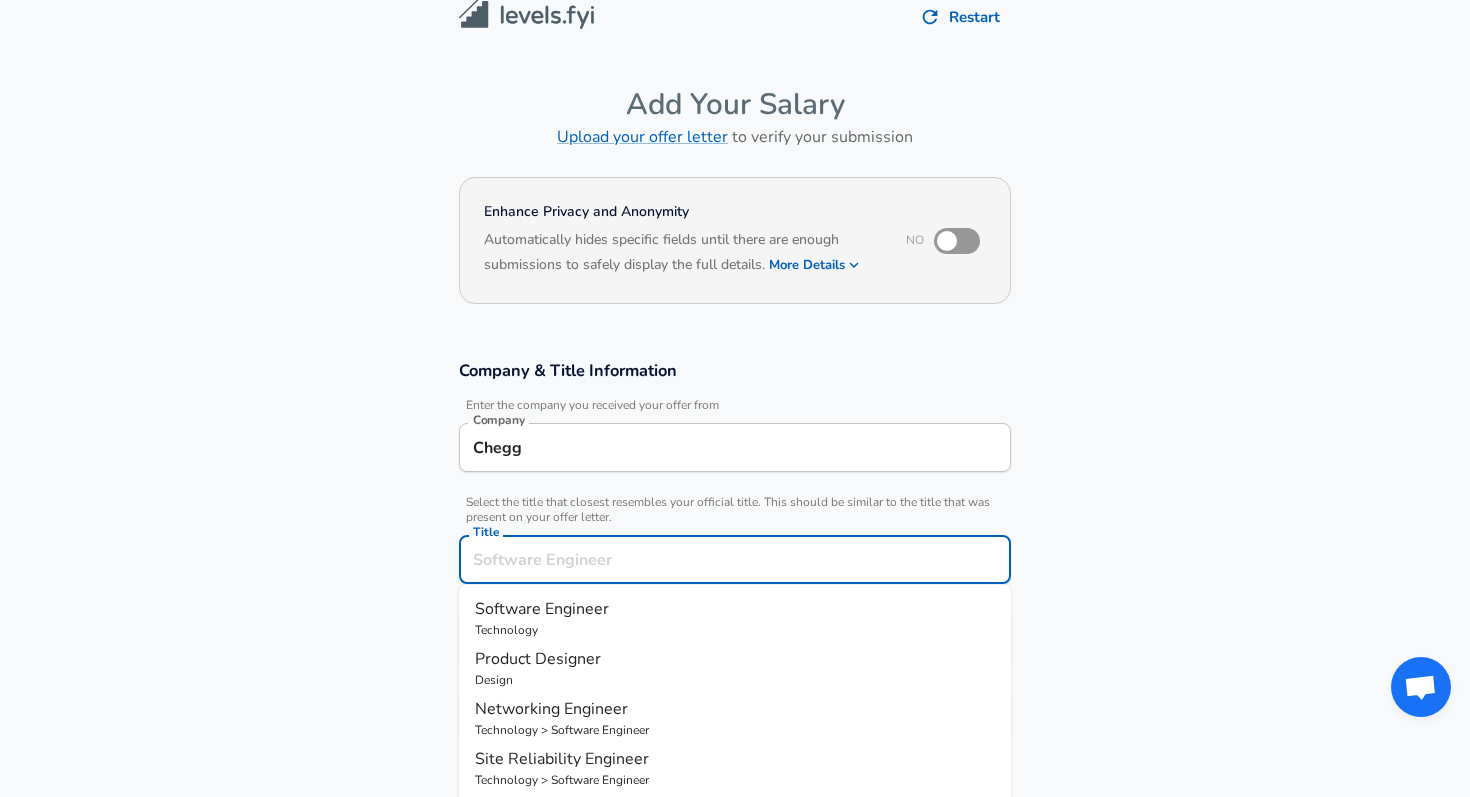 scroll, scrollTop: 60, scrollLeft: 0, axis: vertical 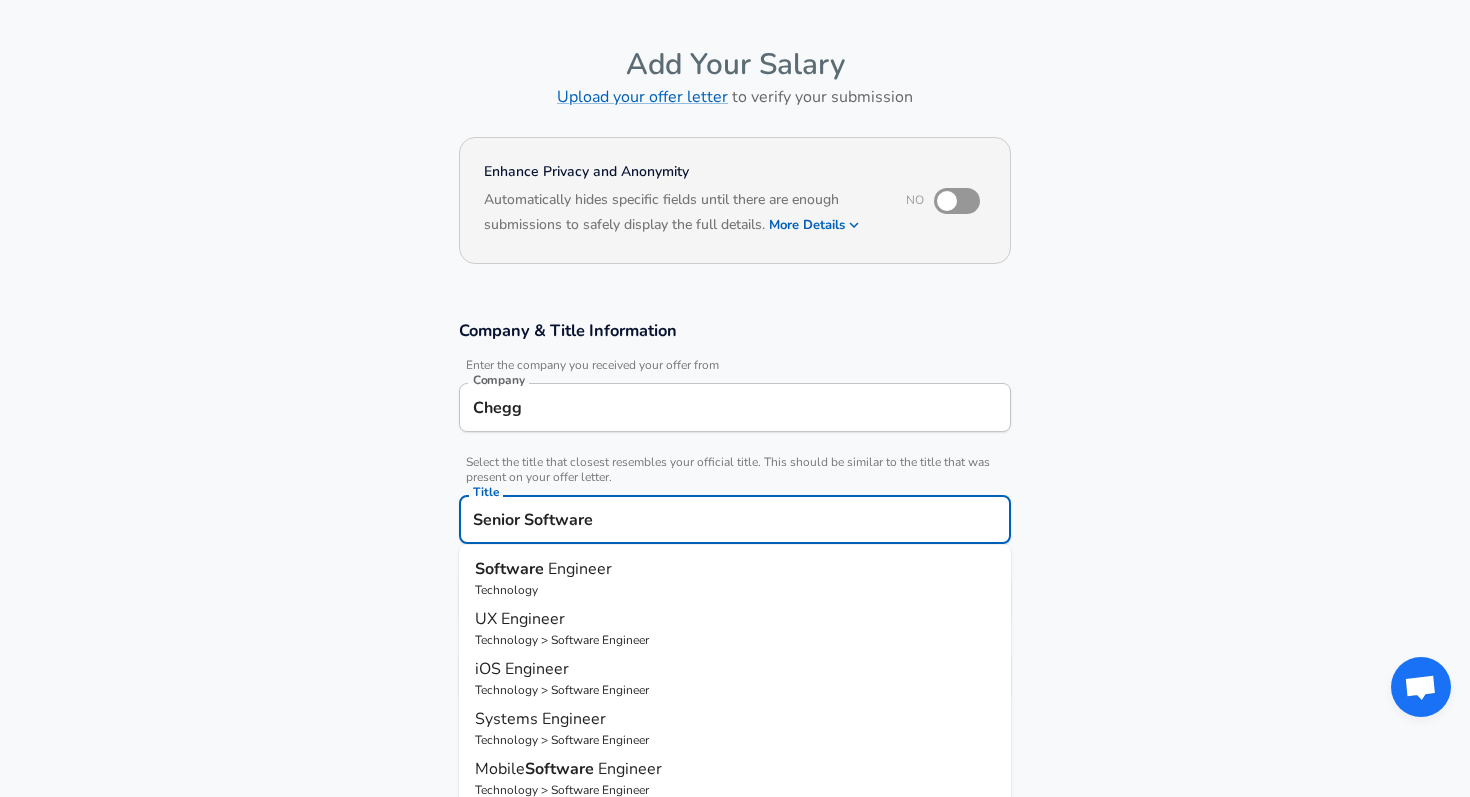 click on "Software" at bounding box center (511, 569) 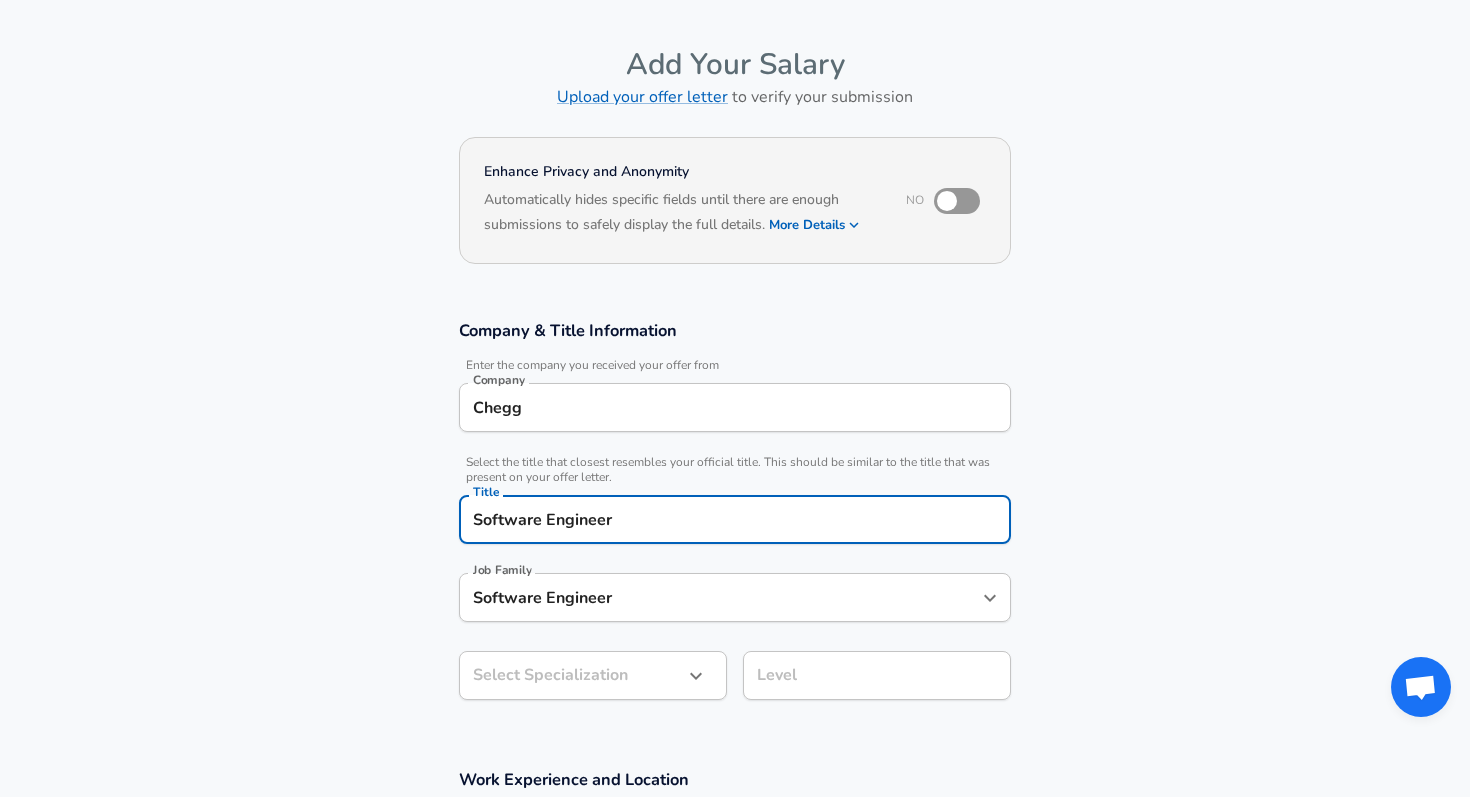 scroll, scrollTop: 100, scrollLeft: 0, axis: vertical 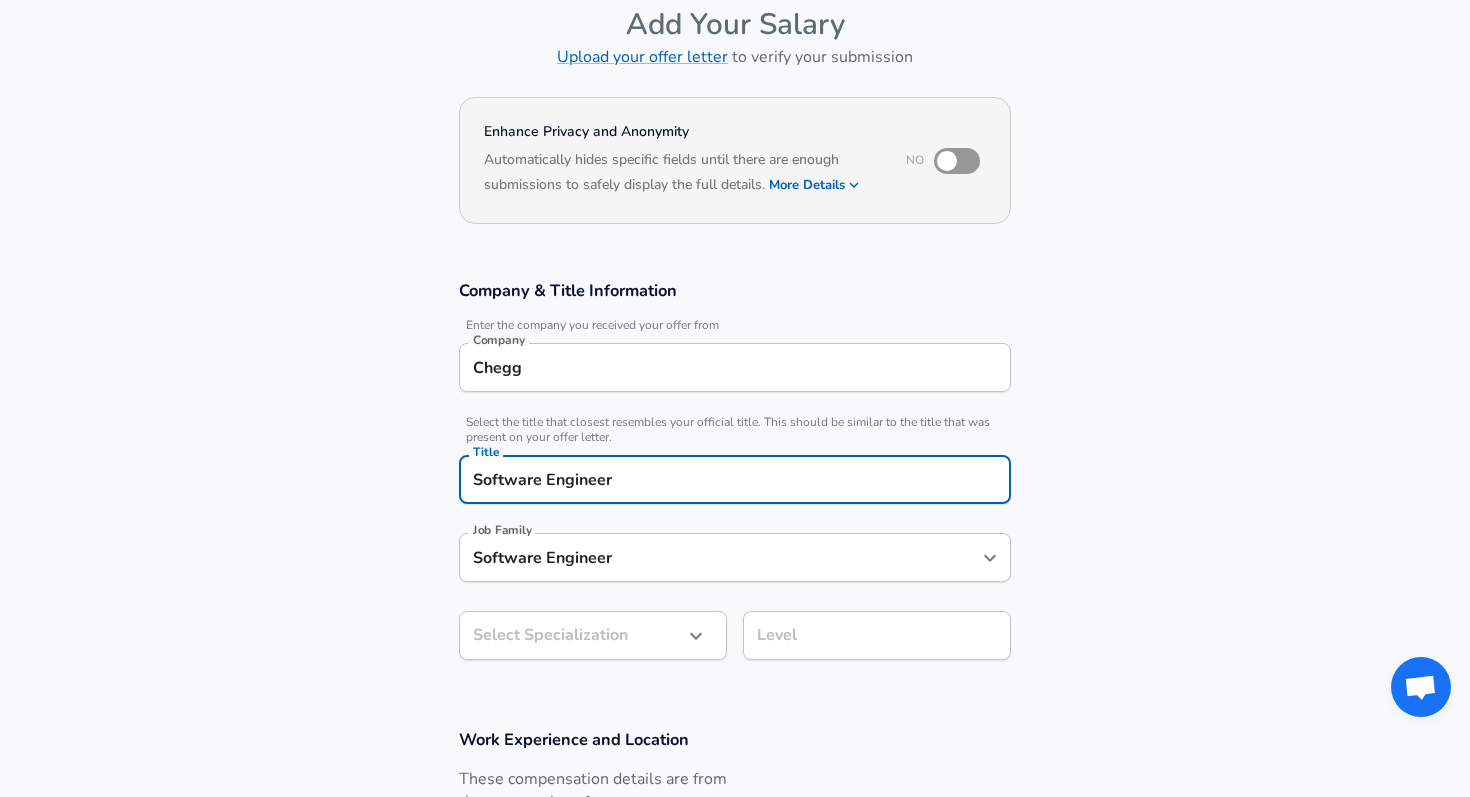 click on "Software Engineer" at bounding box center (720, 557) 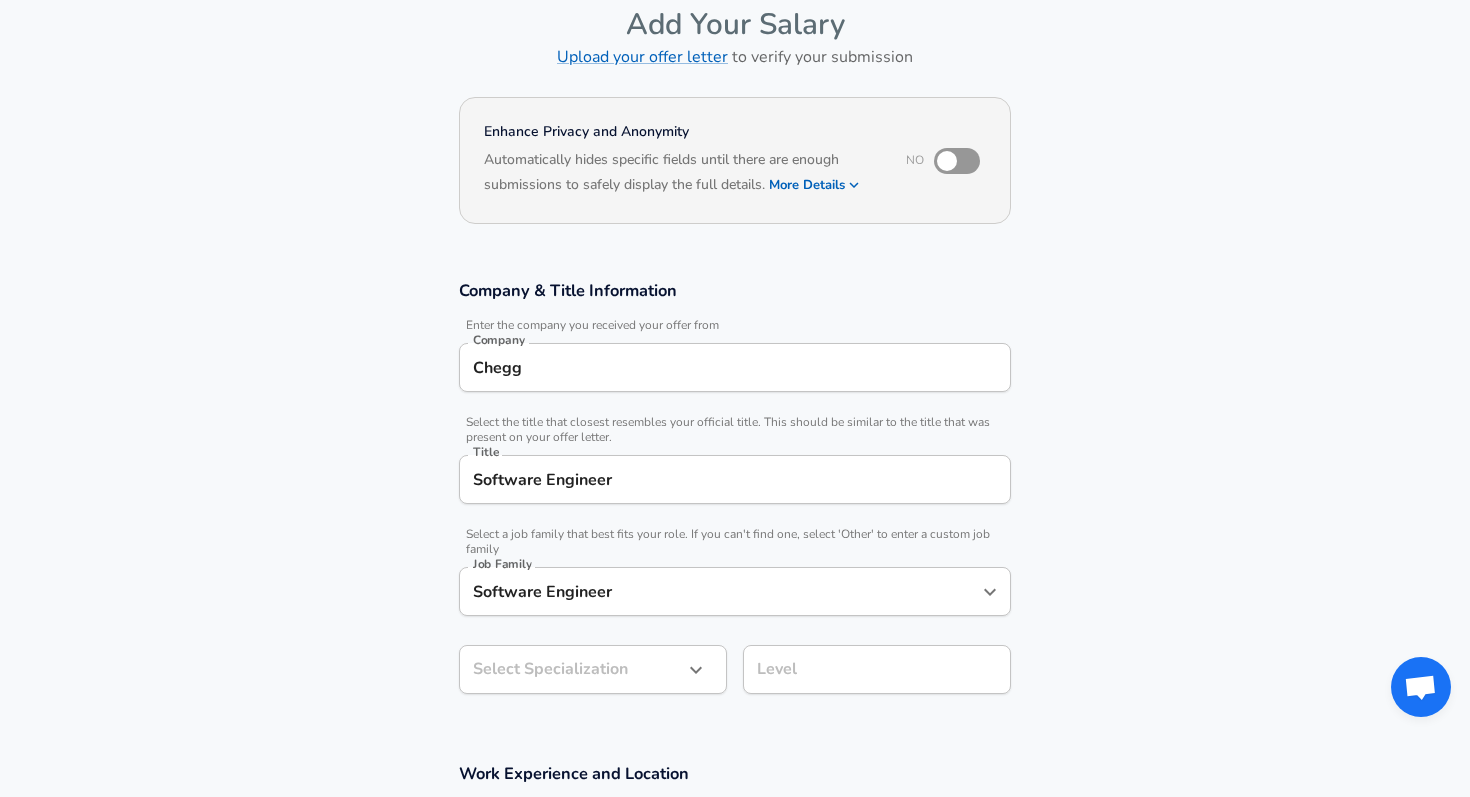 click on "Company & Title Information   Enter the company you received your offer from Company Chegg Company   Select the title that closest resembles your official title. This should be similar to the title that was present on your offer letter. Title Software Engineer Title   Select a job family that best fits your role. If you can't find one, select 'Other' to enter a custom job family Job Family Software Engineer Job Family Select Specialization ​ Select Specialization Level Level" at bounding box center [735, 497] 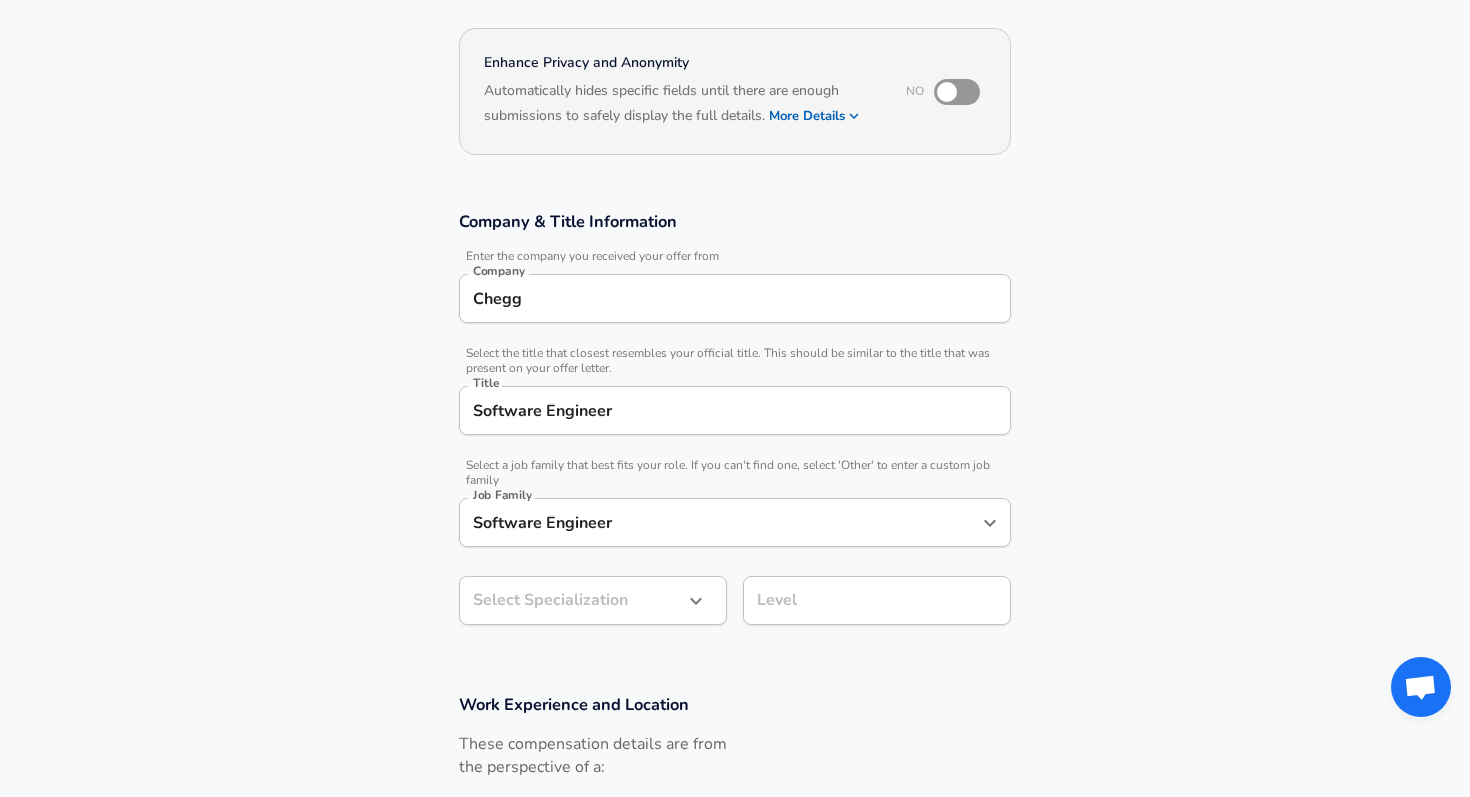 scroll, scrollTop: 171, scrollLeft: 0, axis: vertical 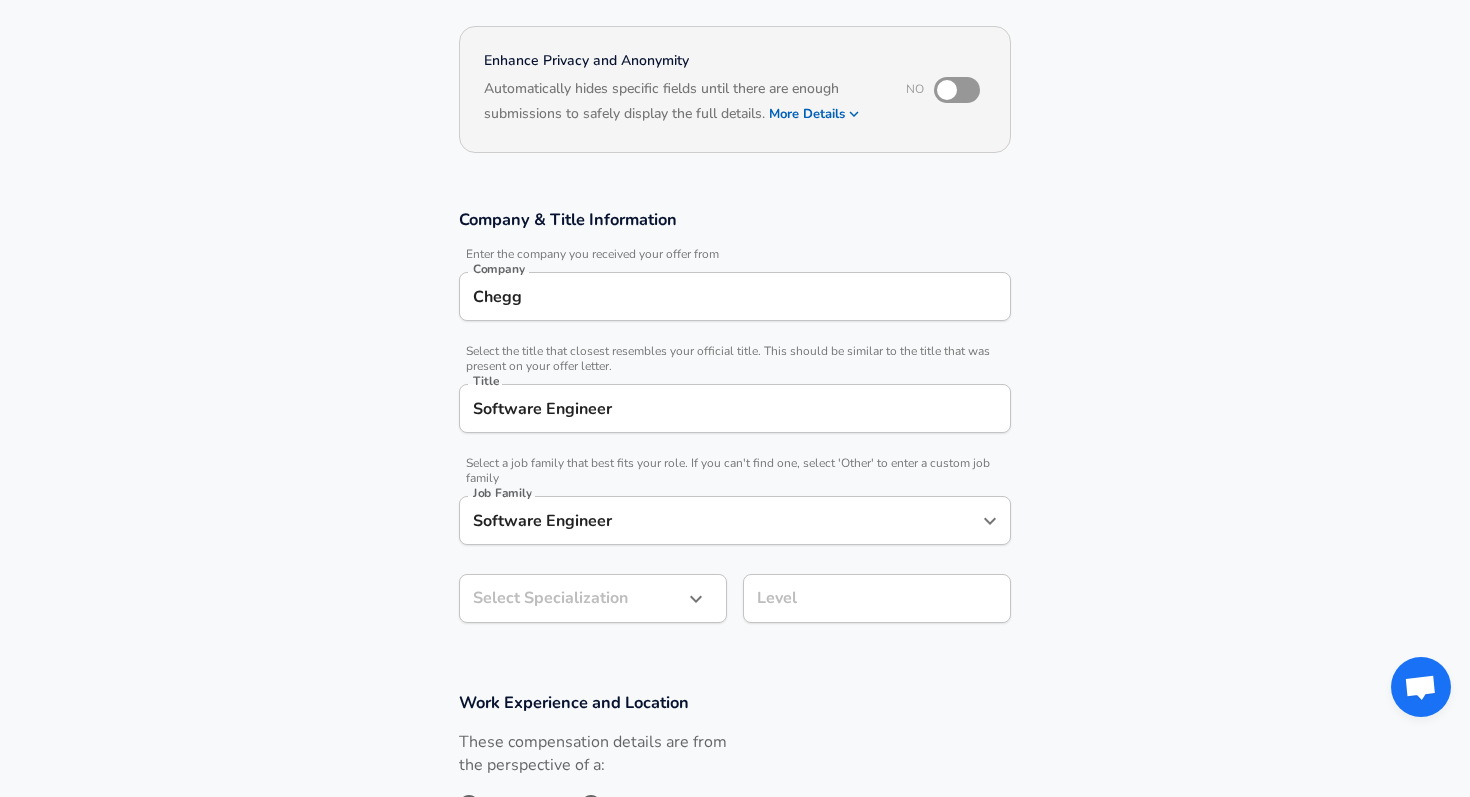 click on "Software Engineer" at bounding box center (735, 408) 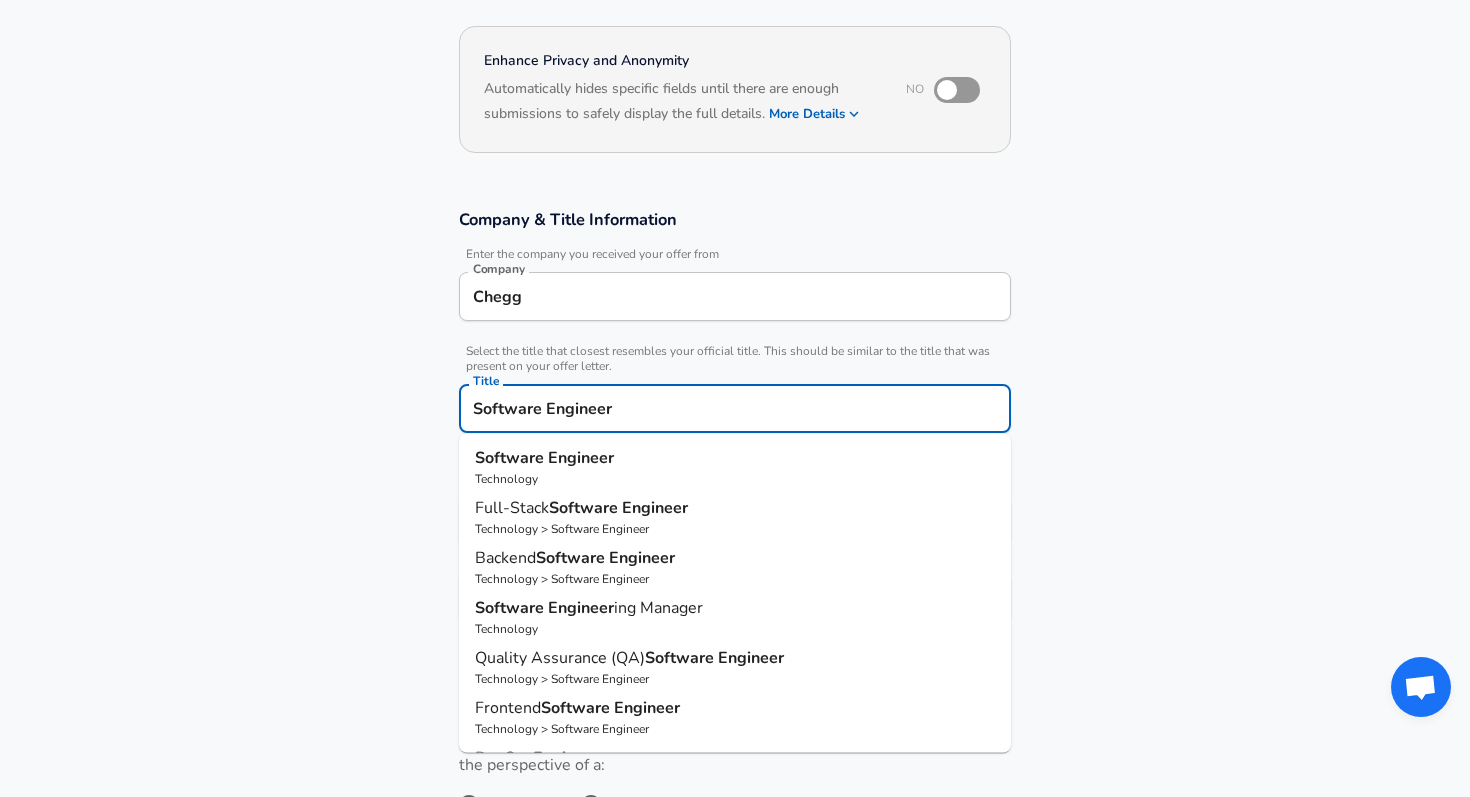 click on "Software Engineer" at bounding box center [735, 408] 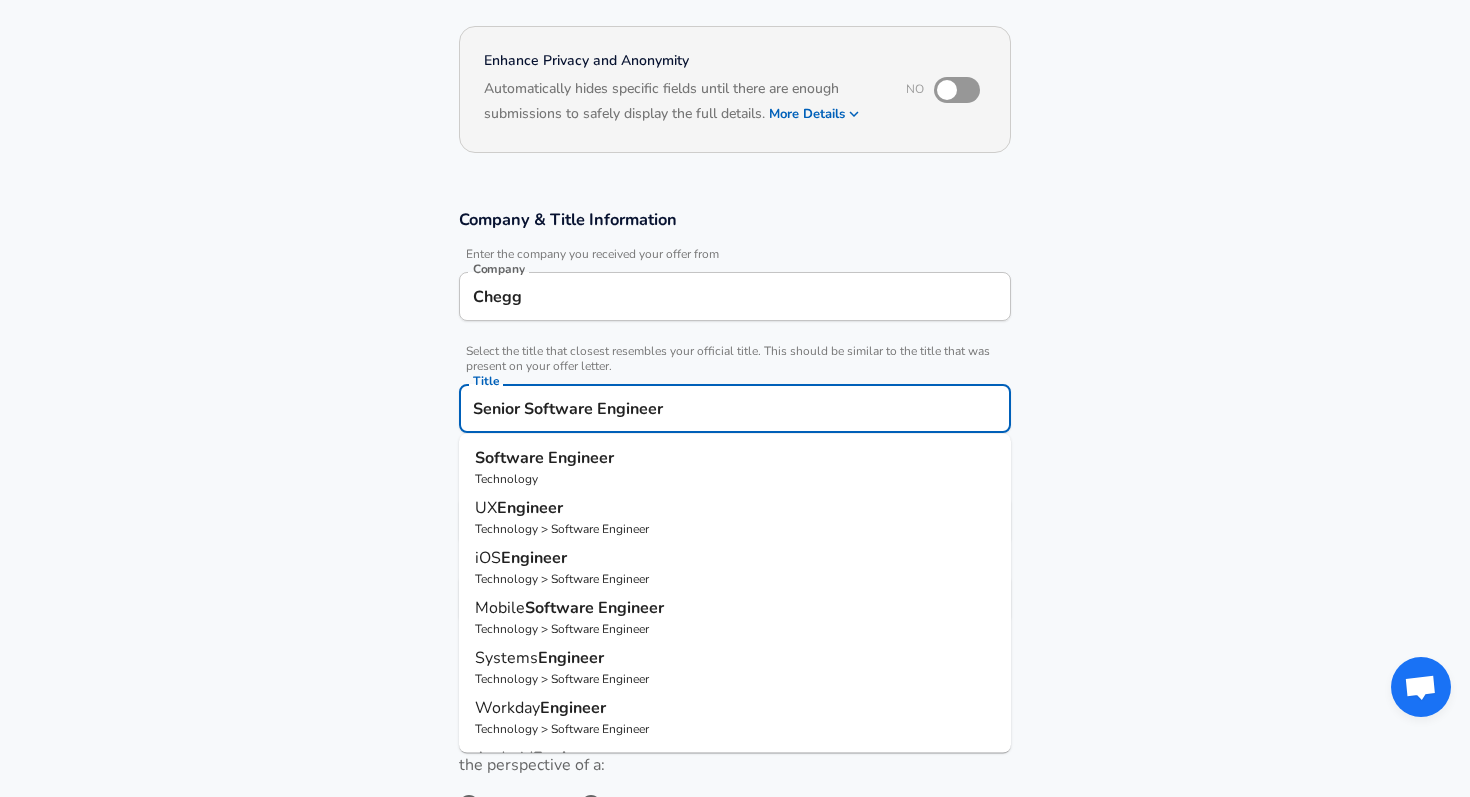 type on "Senior Software Engineer" 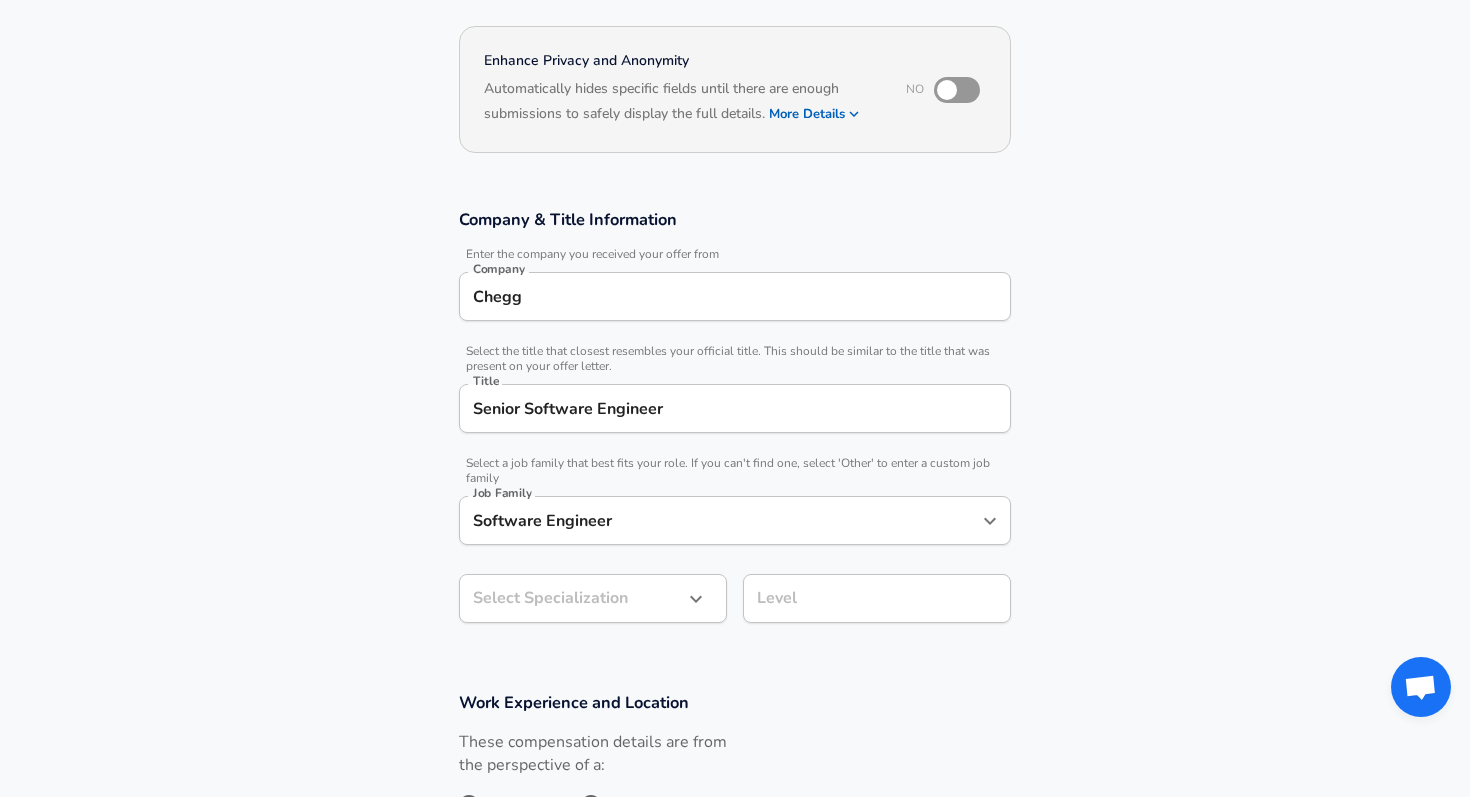 click on "Software Engineer" at bounding box center [720, 520] 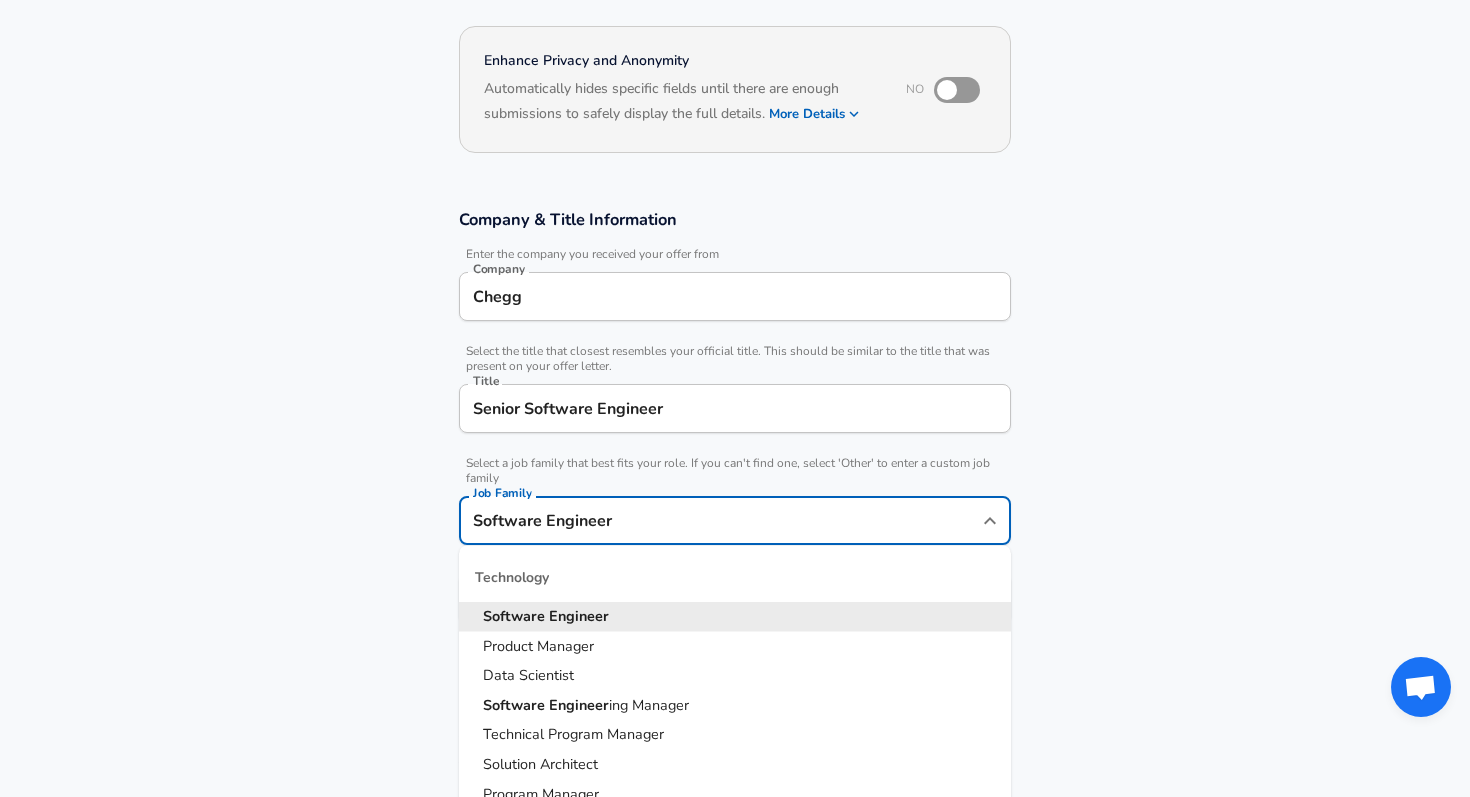 click on "Software Engineer" at bounding box center [720, 520] 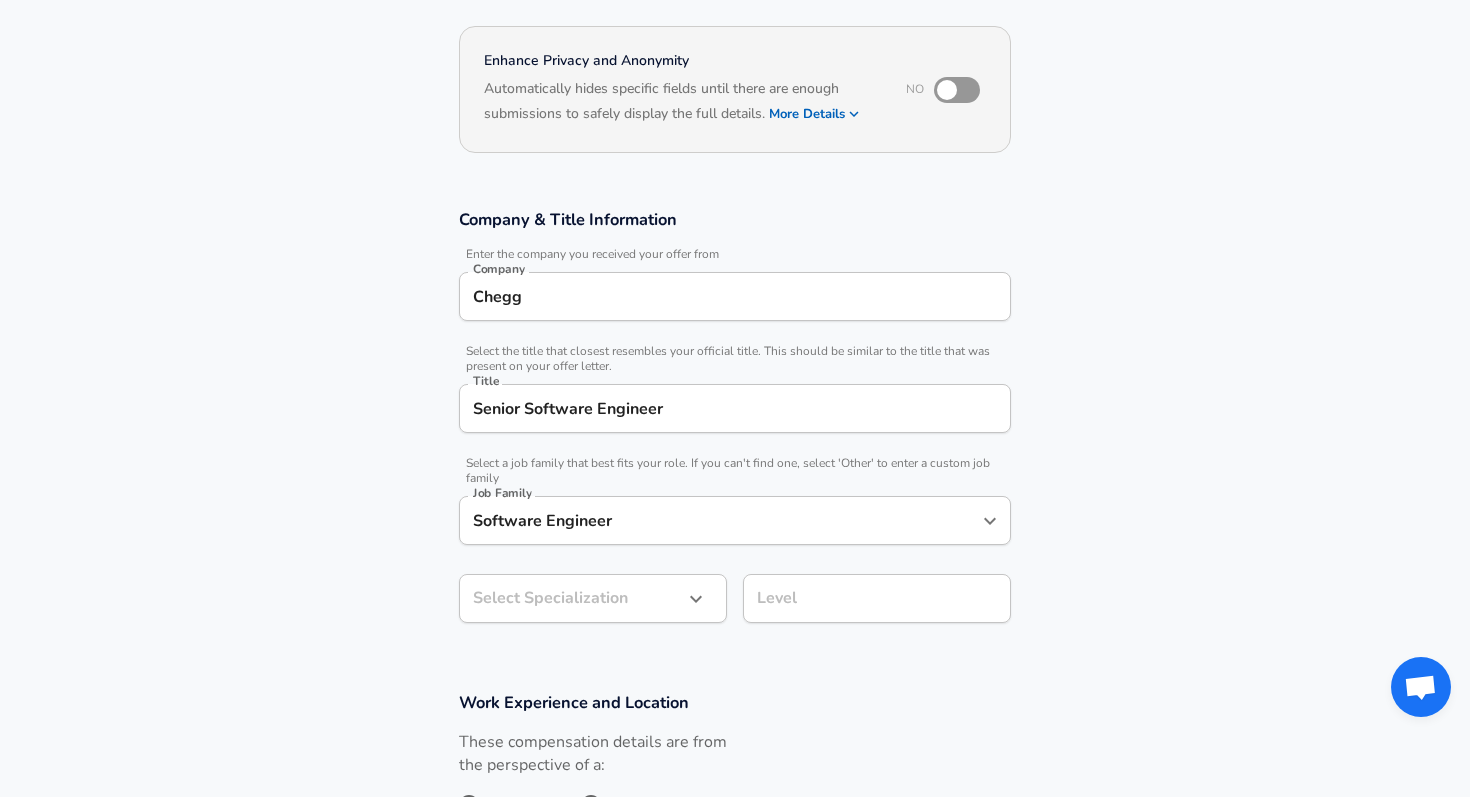 click on "Company & Title Information   Enter the company you received your offer from Company Chegg Company   Select the title that closest resembles your official title. This should be similar to the title that was present on your offer letter. Title Senior Software Engineer Title   Select a job family that best fits your role. If you can't find one, select 'Other' to enter a custom job family Job Family Software Engineer Job Family Select Specialization ​ Select Specialization Level Level" at bounding box center (735, 426) 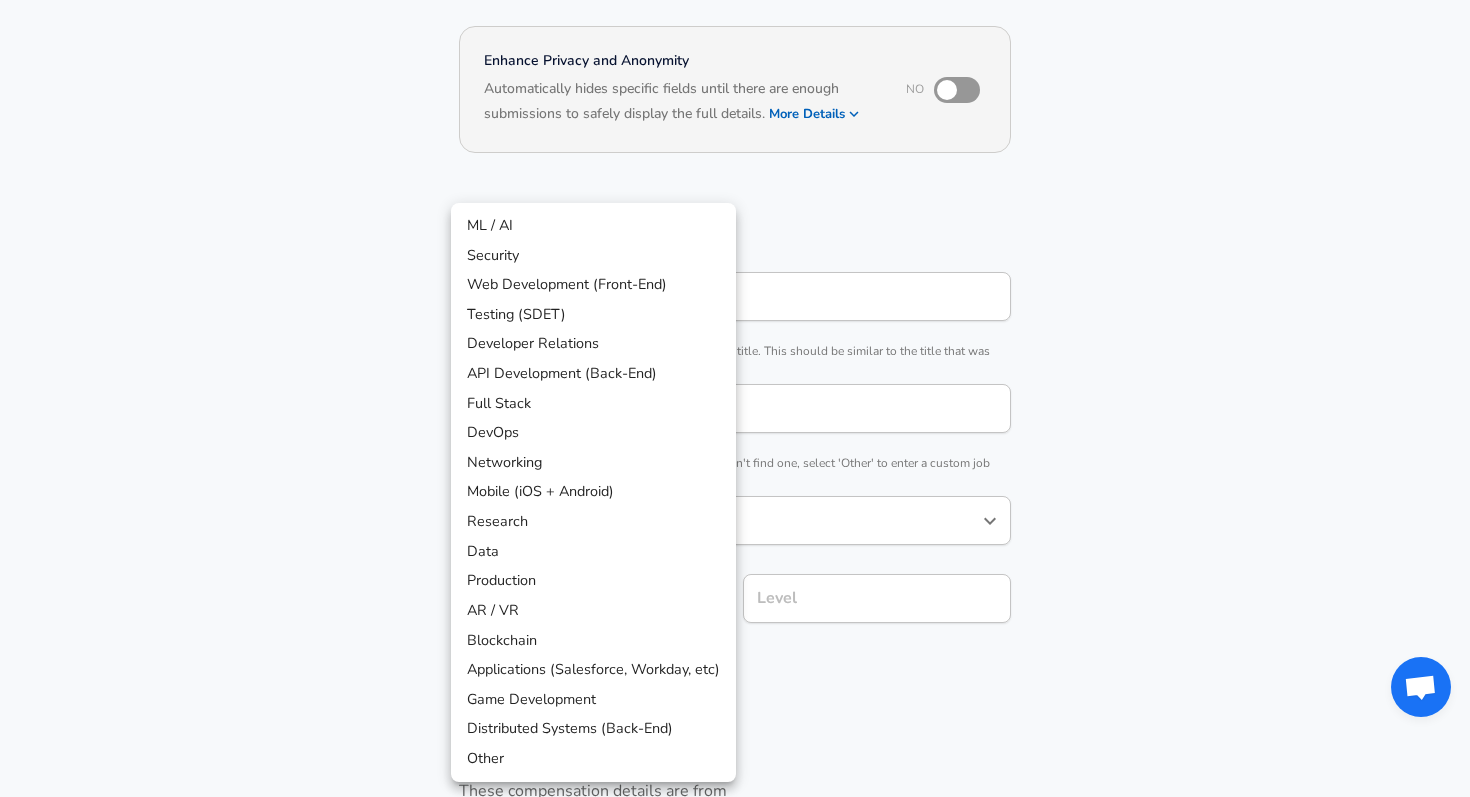 click on "Restart Add Your Salary Upload your offer letter   to verify your submission Enhance Privacy and Anonymity No Automatically hides specific fields until there are enough submissions to safely display the full details.   More Details Based on your submission and the data points that we have already collected, we will automatically hide and anonymize specific fields if there aren't enough data points to remain sufficiently anonymous. Company & Title Information   Enter the company you received your offer from Company Chegg Company   Select the title that closest resembles your official title. This should be similar to the title that was present on your offer letter. Title Senior Software Engineer Title   Select a job family that best fits your role. If you can't find one, select 'Other' to enter a custom job family Job Family Software Engineer Job Family   Select a Specialization that best fits your role. If you can't find one, select 'Other' to enter a custom specialization Select Specialization ​ Level Level" at bounding box center (735, 227) 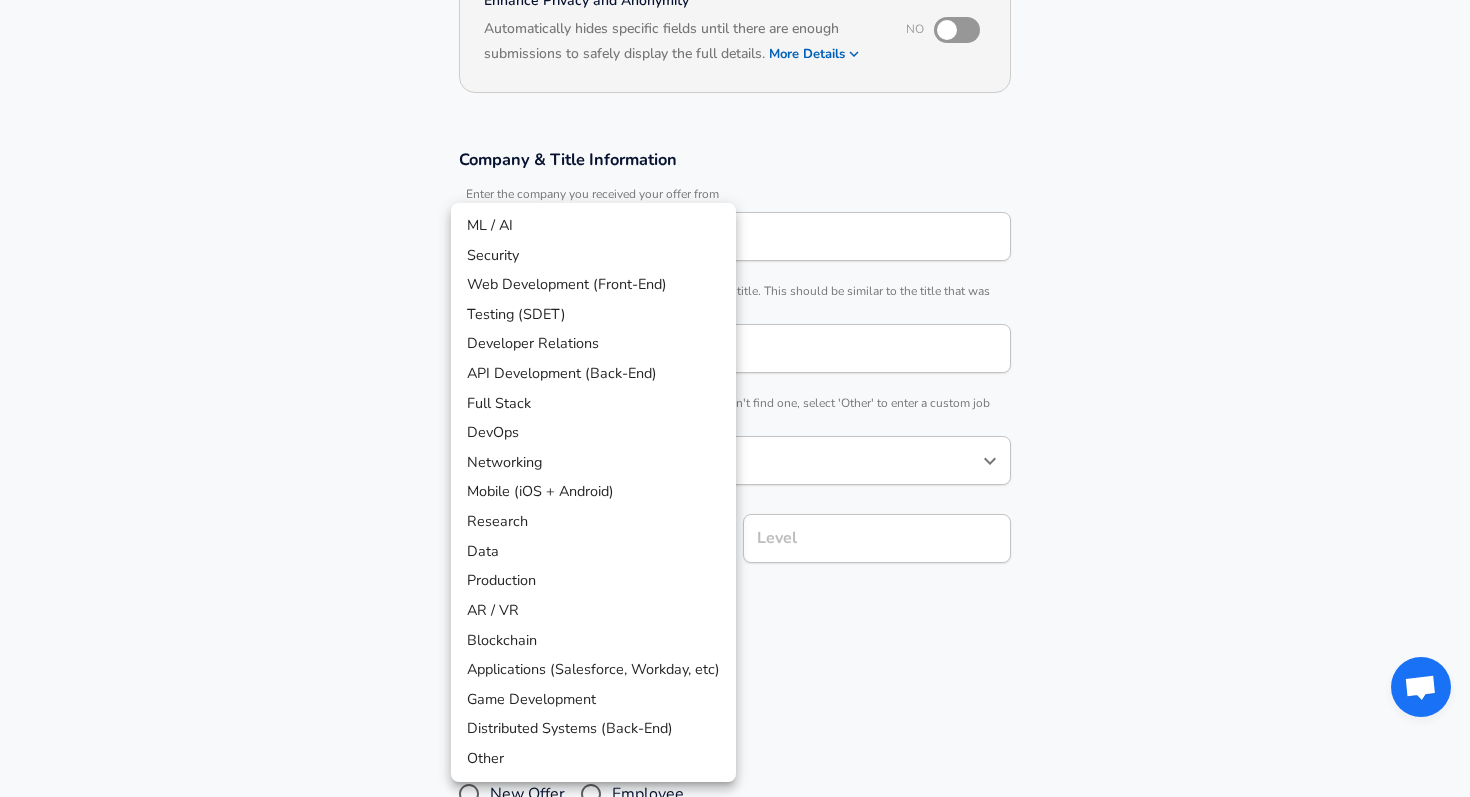 type 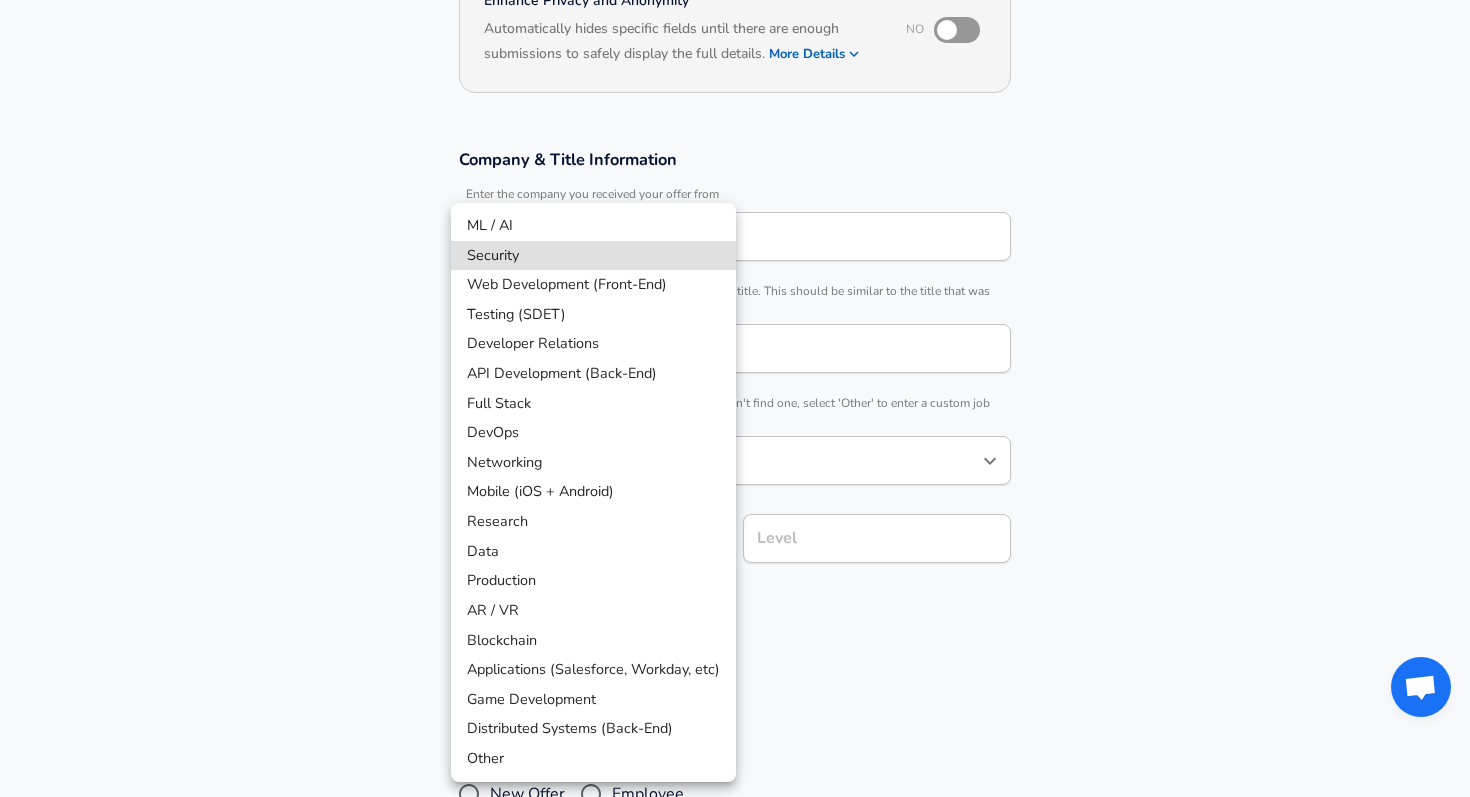 type 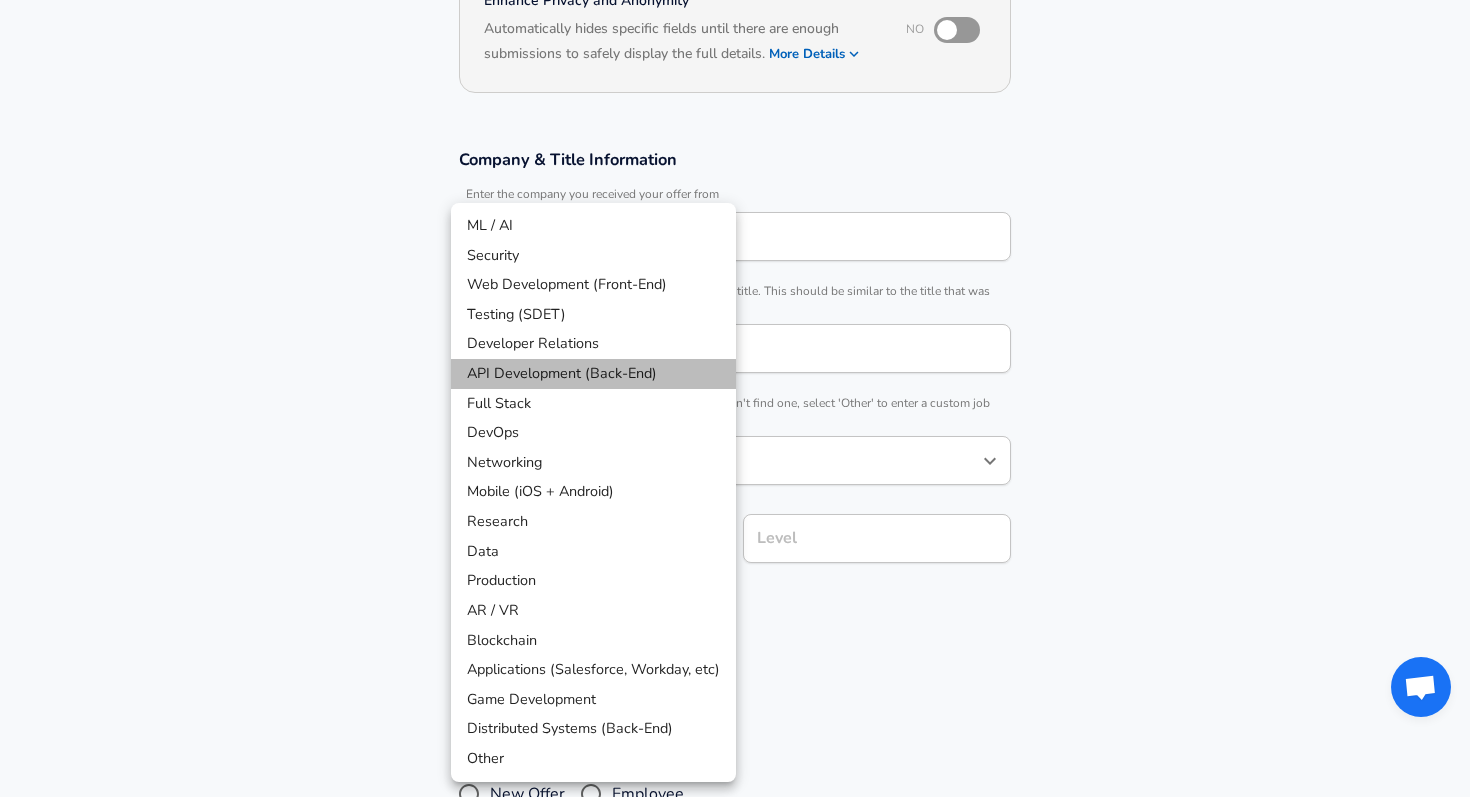 click on "API Development (Back-End)" at bounding box center (593, 374) 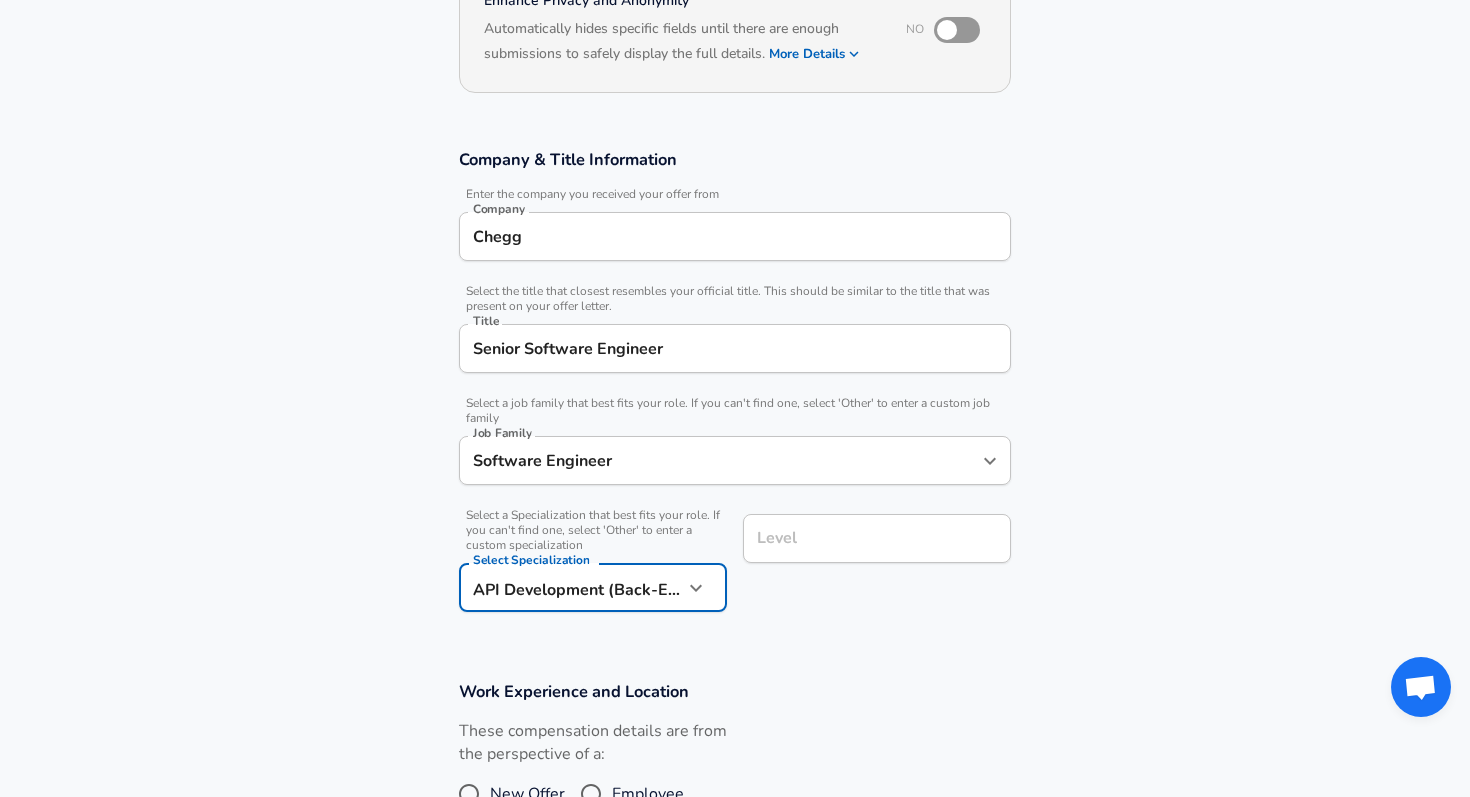click on "Level" at bounding box center (877, 538) 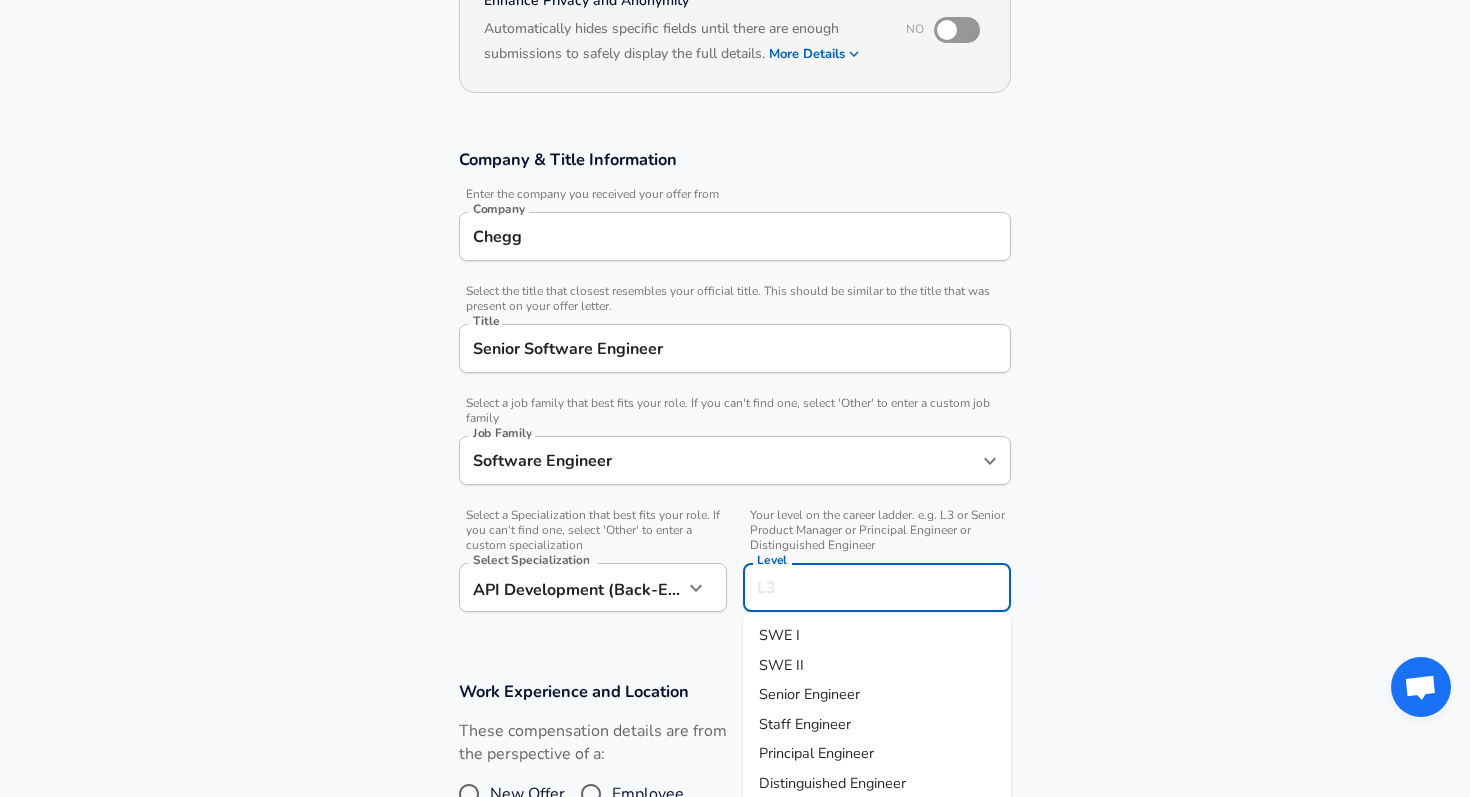 scroll, scrollTop: 271, scrollLeft: 0, axis: vertical 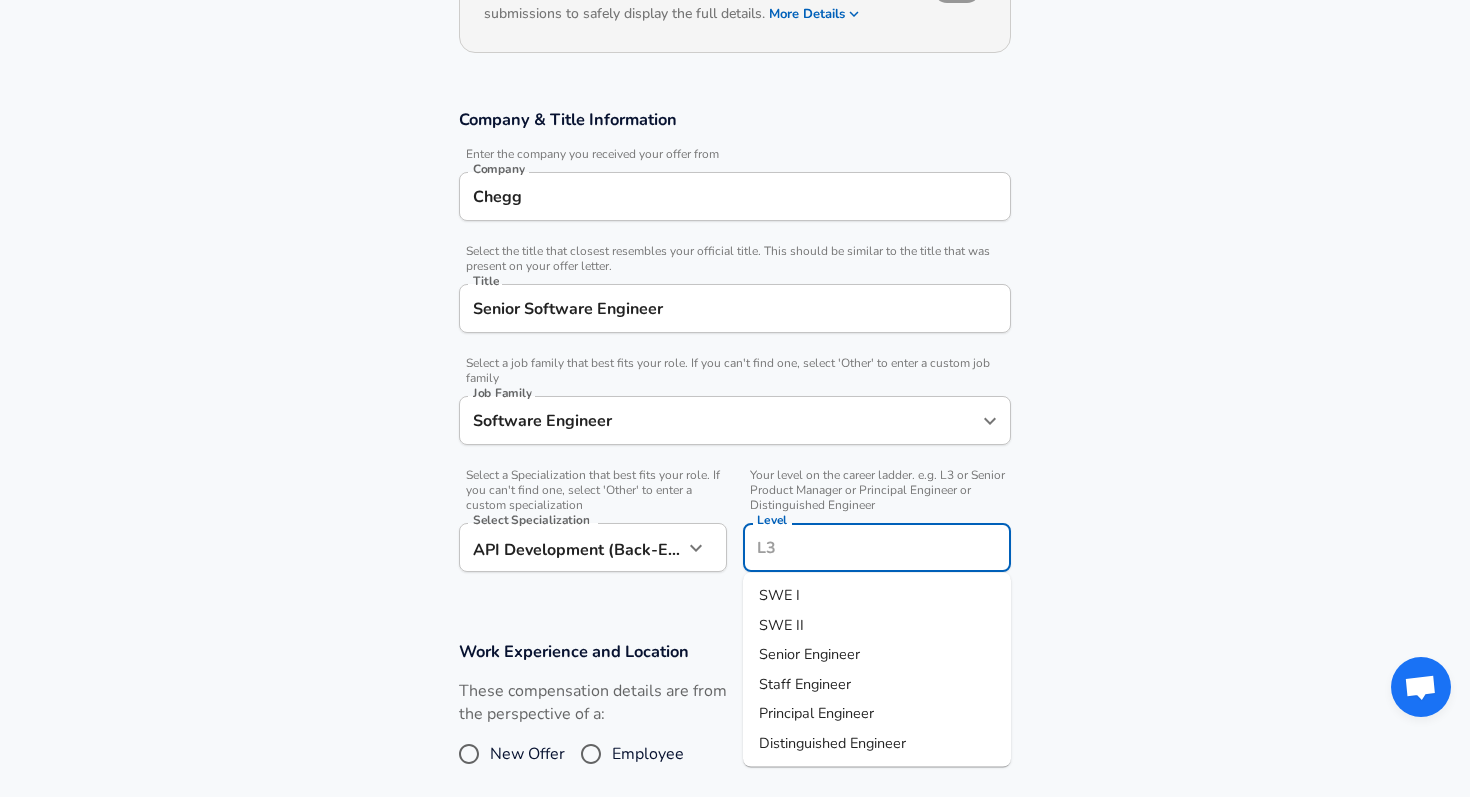 click on "Senior Engineer" at bounding box center [809, 654] 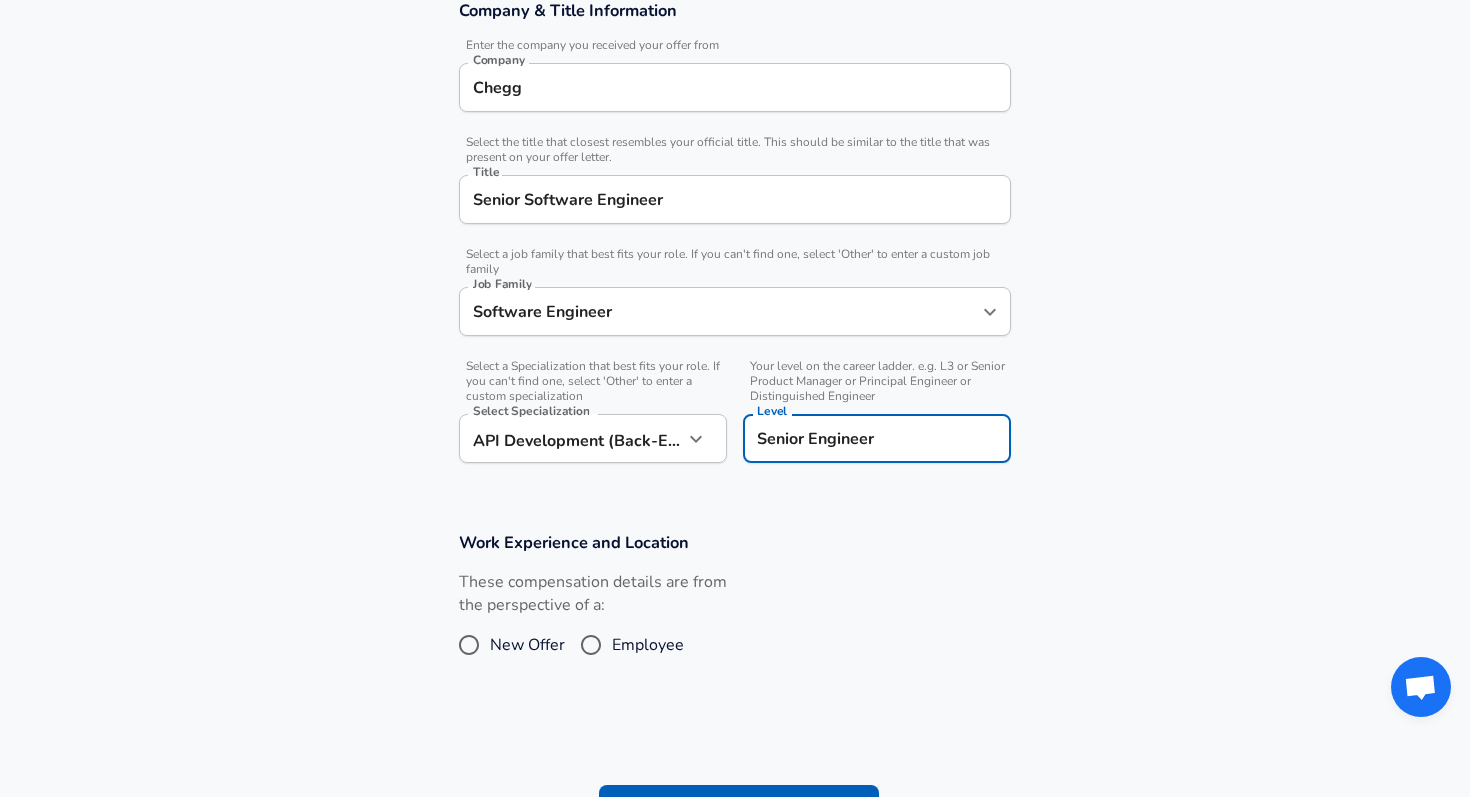 scroll, scrollTop: 391, scrollLeft: 0, axis: vertical 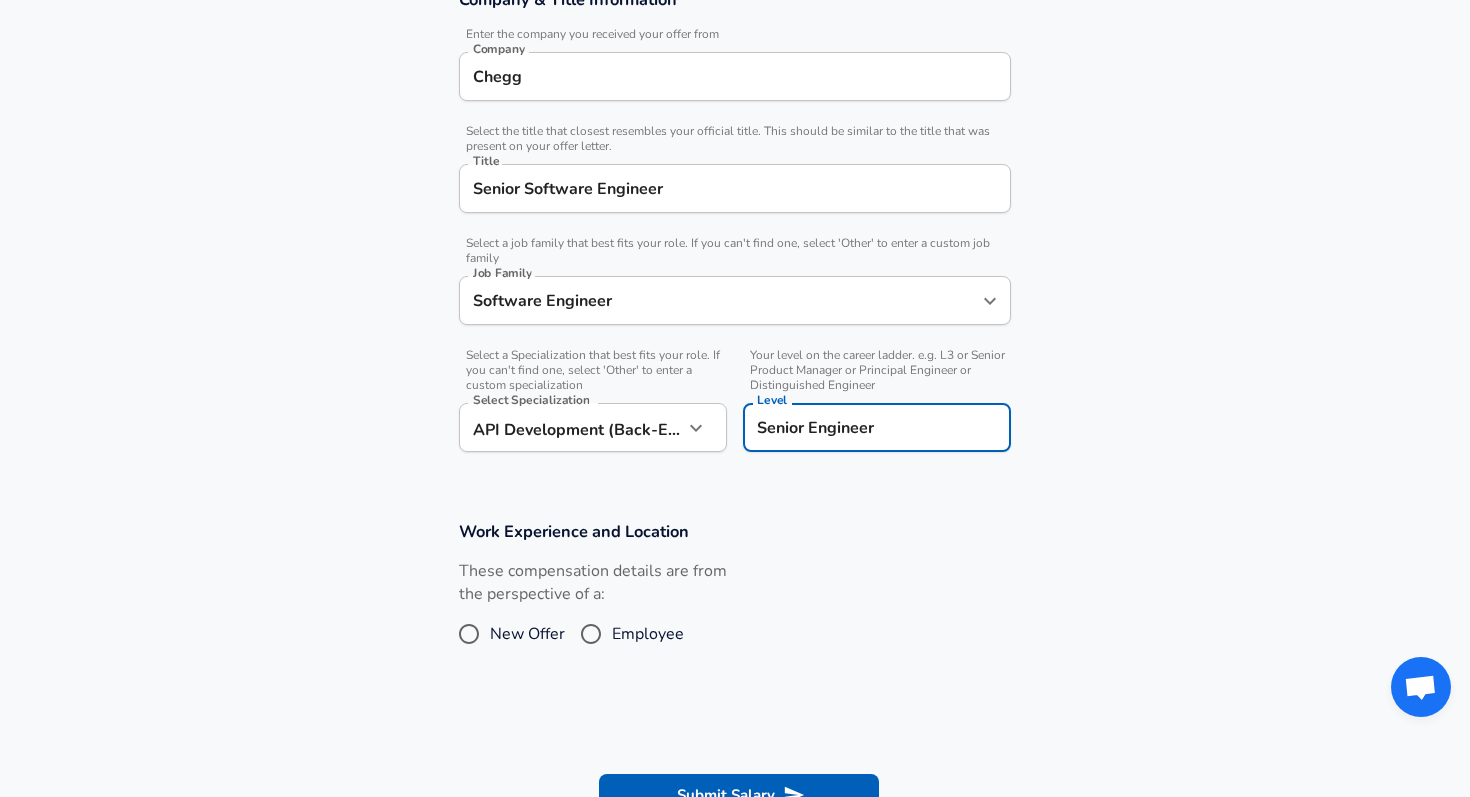 click on "Employee" at bounding box center [591, 634] 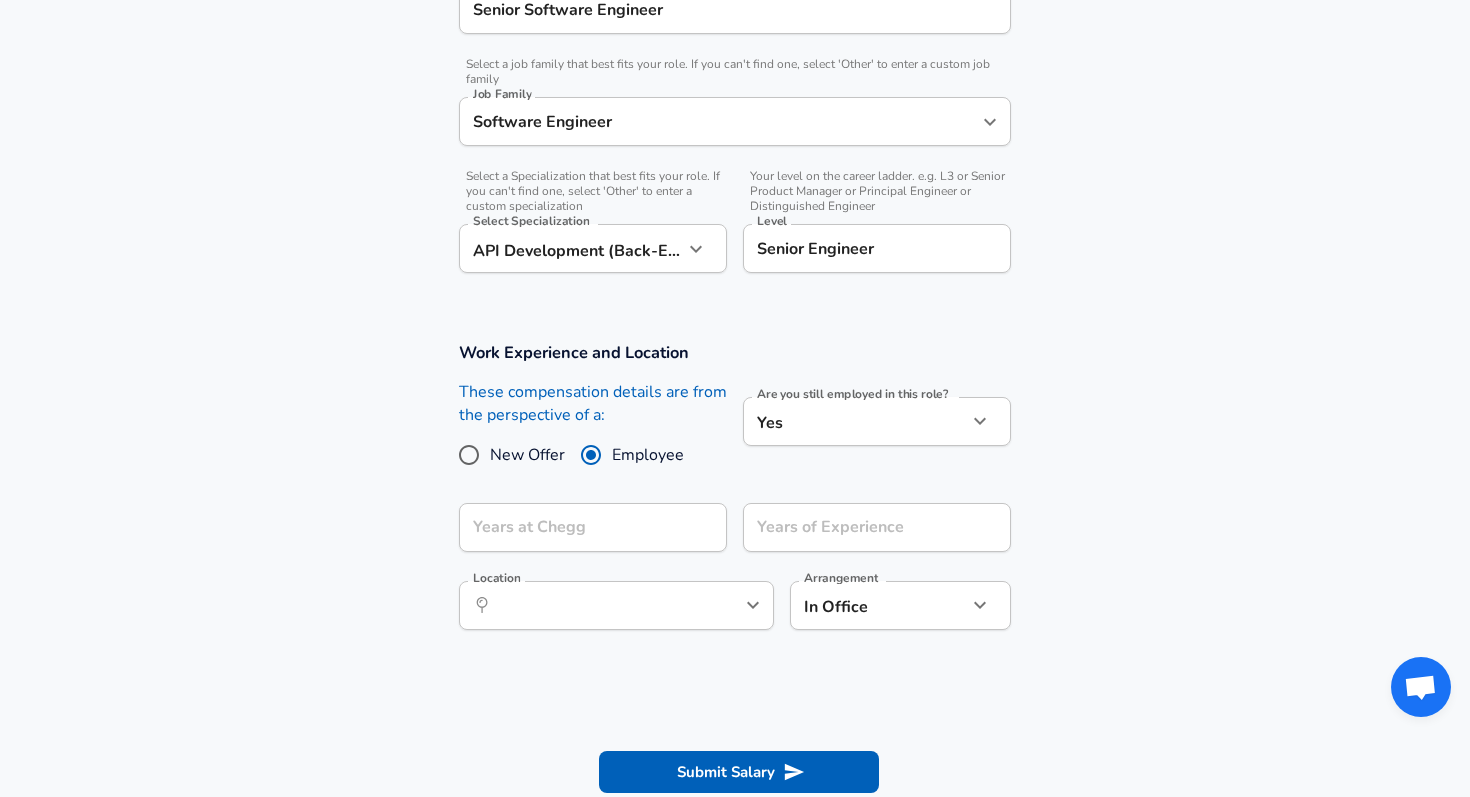 scroll, scrollTop: 579, scrollLeft: 0, axis: vertical 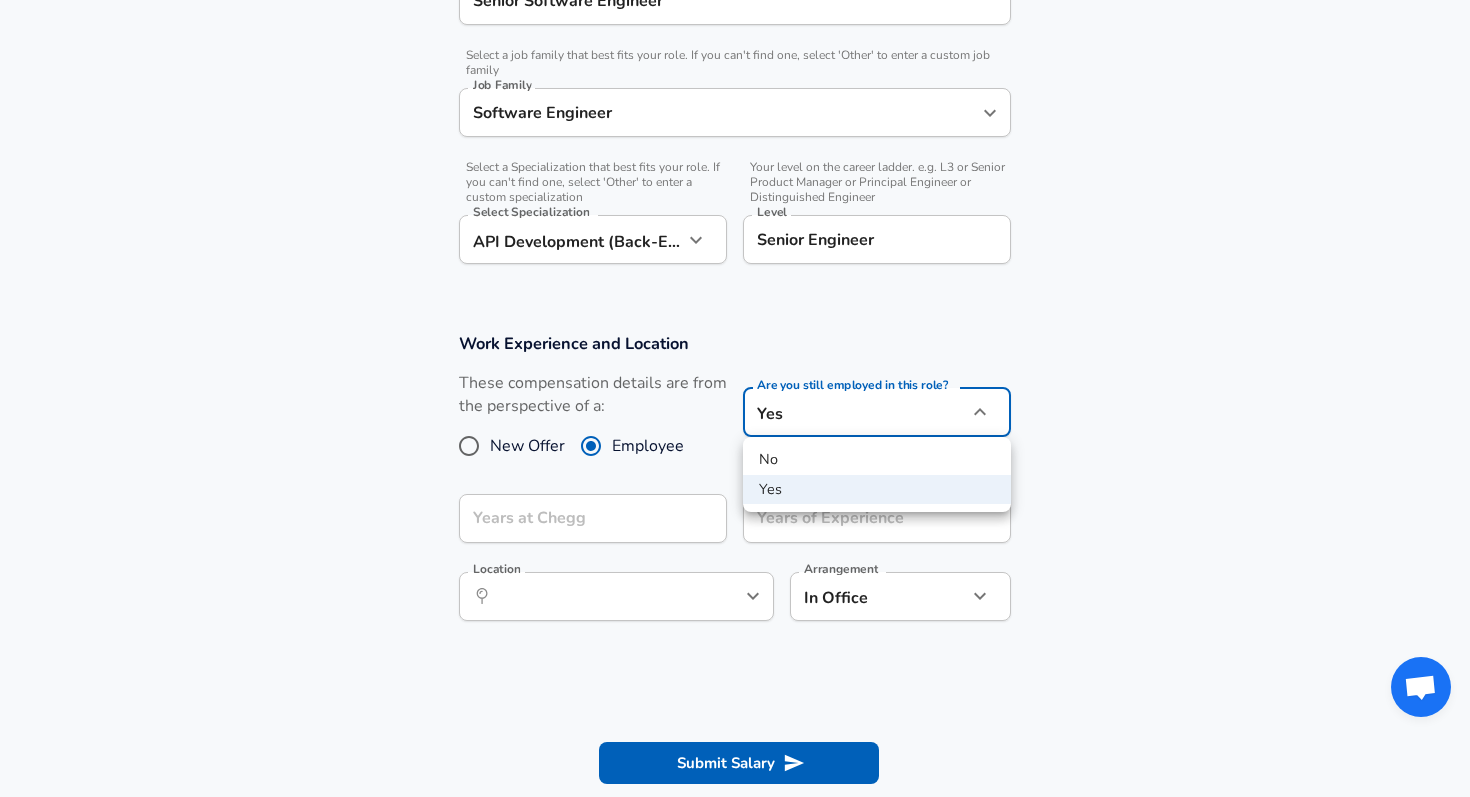 click on "Restart Add Your Salary Upload your offer letter   to verify your submission Enhance Privacy and Anonymity No Automatically hides specific fields until there are enough submissions to safely display the full details.   More Details Based on your submission and the data points that we have already collected, we will automatically hide and anonymize specific fields if there aren't enough data points to remain sufficiently anonymous. Company & Title Information   Enter the company you received your offer from Company Chegg Company   Select the title that closest resembles your official title. This should be similar to the title that was present on your offer letter. Title Senior Software Engineer Title   Select a job family that best fits your role. If you can't find one, select 'Other' to enter a custom job family Job Family Software Engineer Job Family   Select a Specialization that best fits your role. If you can't find one, select 'Other' to enter a custom specialization Select Specialization   Level Level" at bounding box center [735, -181] 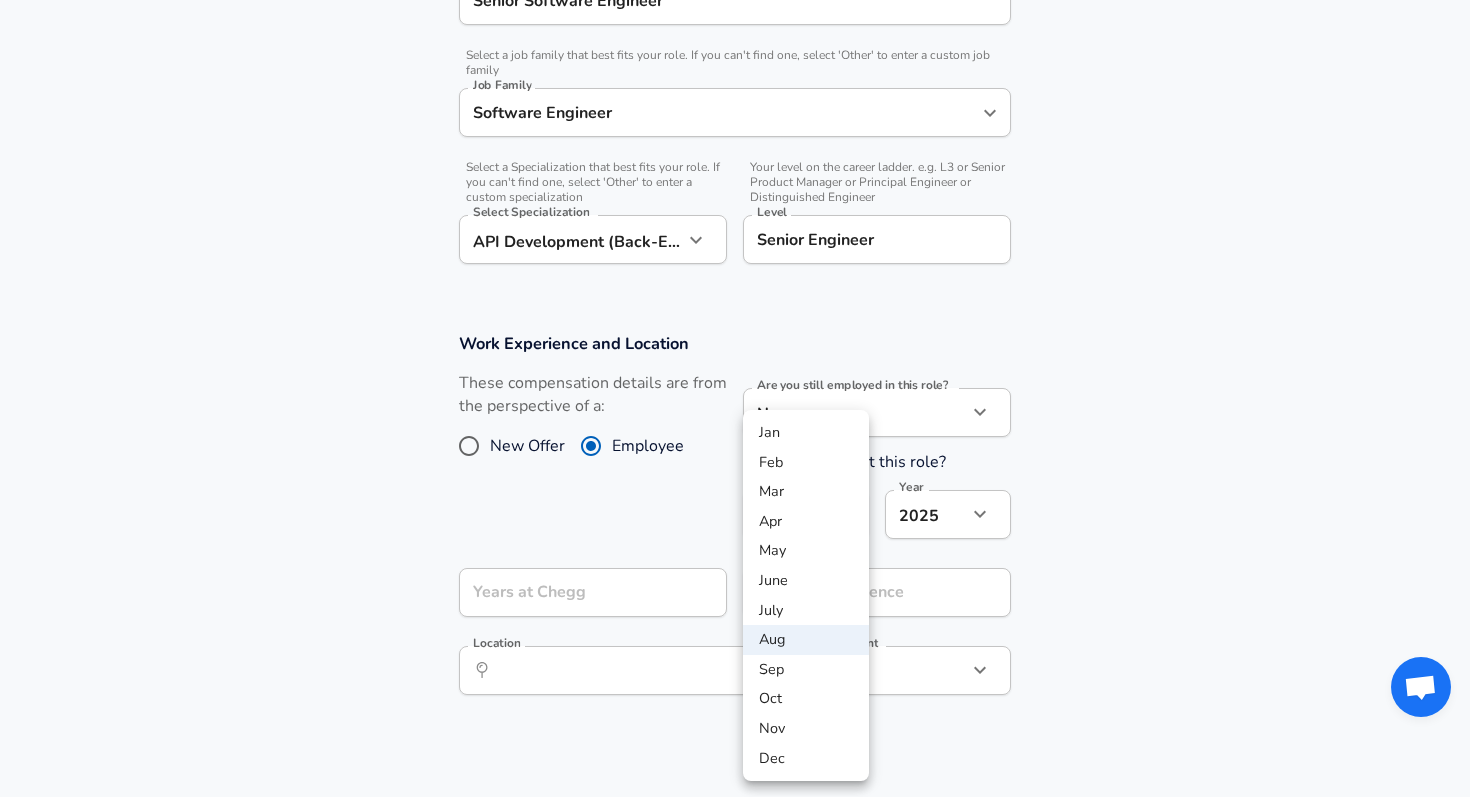 click on "Restart Add Your Salary Upload your offer letter   to verify your submission Enhance Privacy and Anonymity No Automatically hides specific fields until there are enough submissions to safely display the full details.   More Details Based on your submission and the data points that we have already collected, we will automatically hide and anonymize specific fields if there aren't enough data points to remain sufficiently anonymous. Company & Title Information   Enter the company you received your offer from Company Chegg Company   Select the title that closest resembles your official title. This should be similar to the title that was present on your offer letter. Title Senior Software Engineer Title   Select a job family that best fits your role. If you can't find one, select 'Other' to enter a custom job family Job Family Software Engineer Job Family   Select a Specialization that best fits your role. If you can't find one, select 'Other' to enter a custom specialization Select Specialization   Level Level 8" at bounding box center [735, -181] 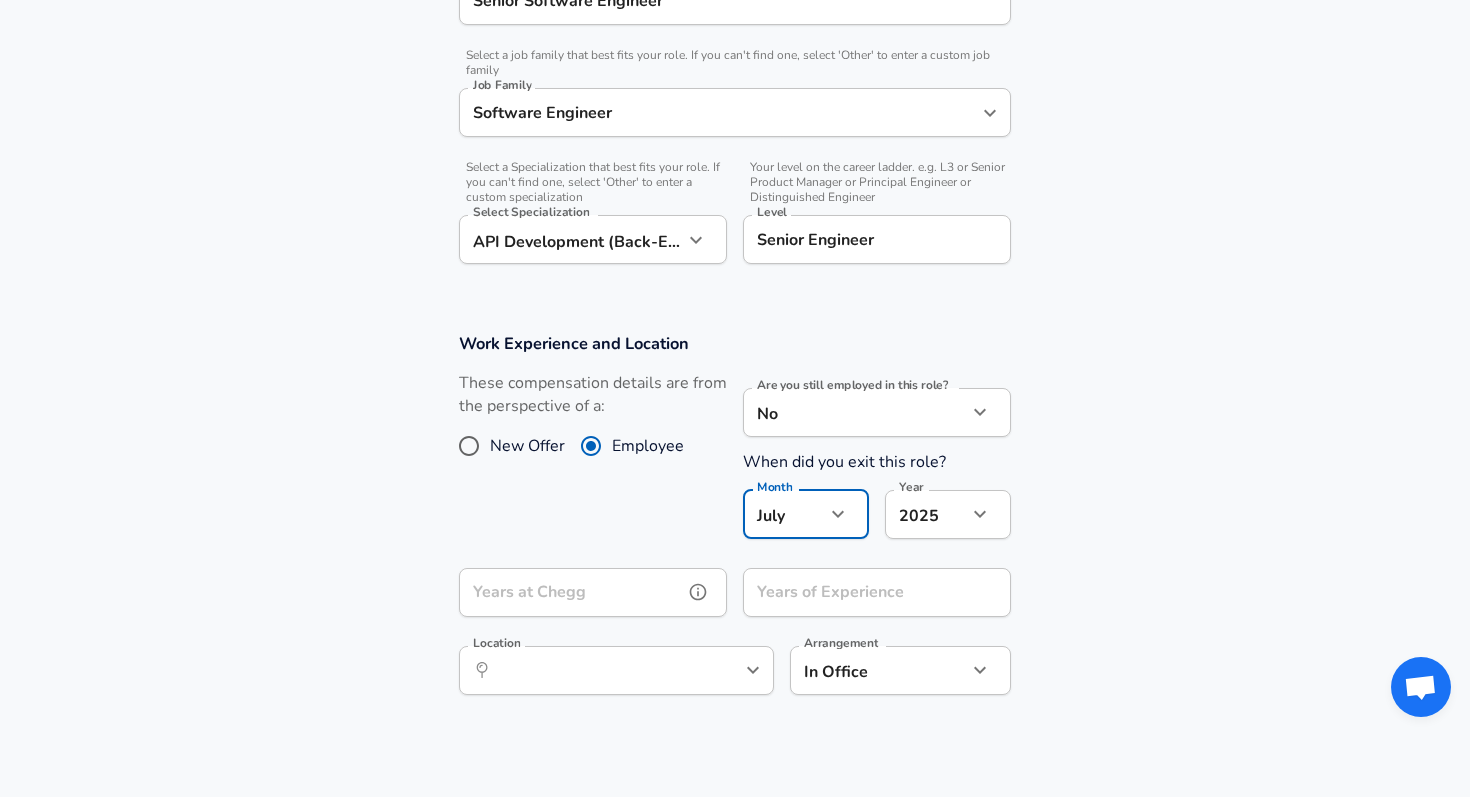click on "Years at Chegg" at bounding box center (571, 592) 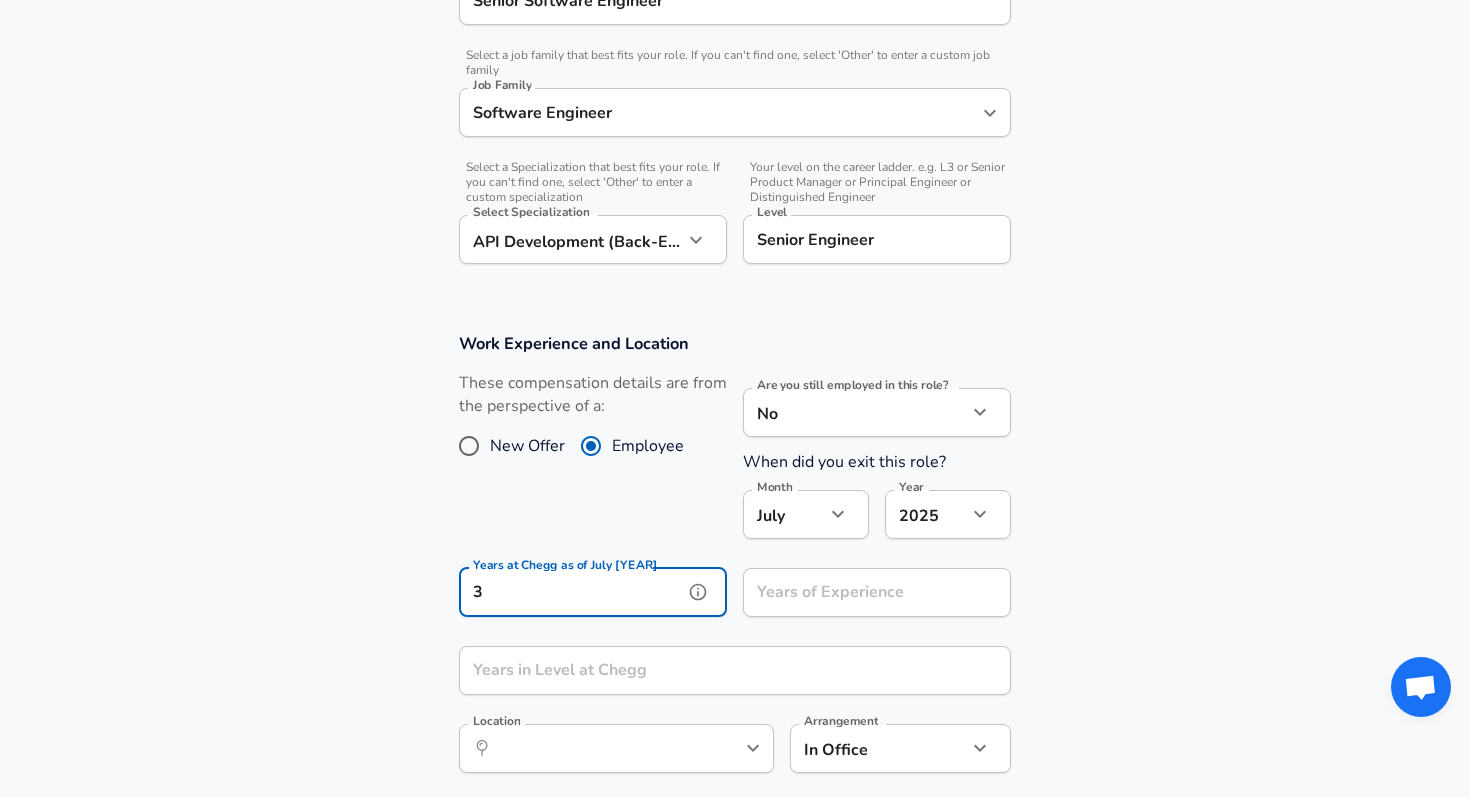 type on "3" 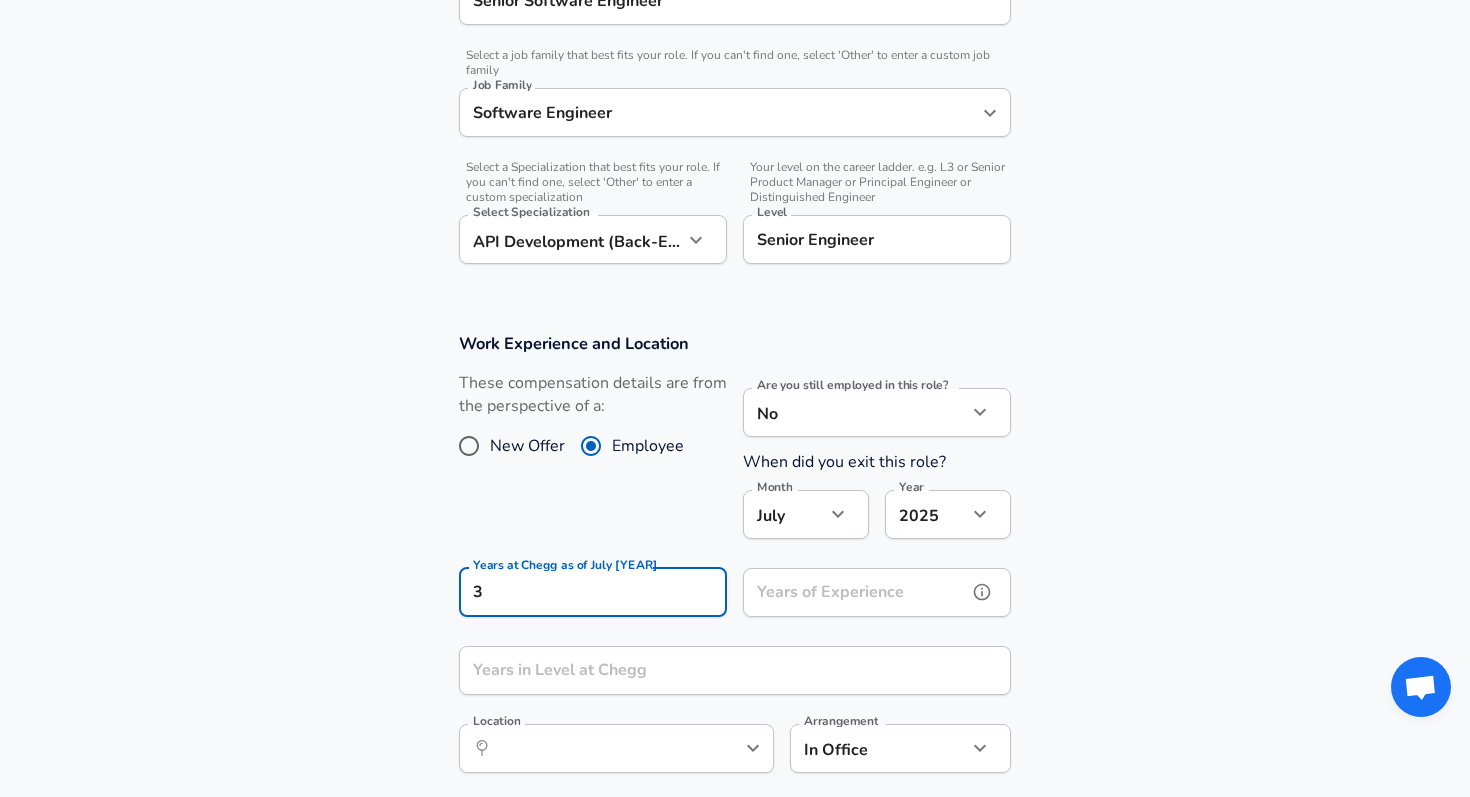 click on "Years of Experience Years of Experience" at bounding box center [877, 595] 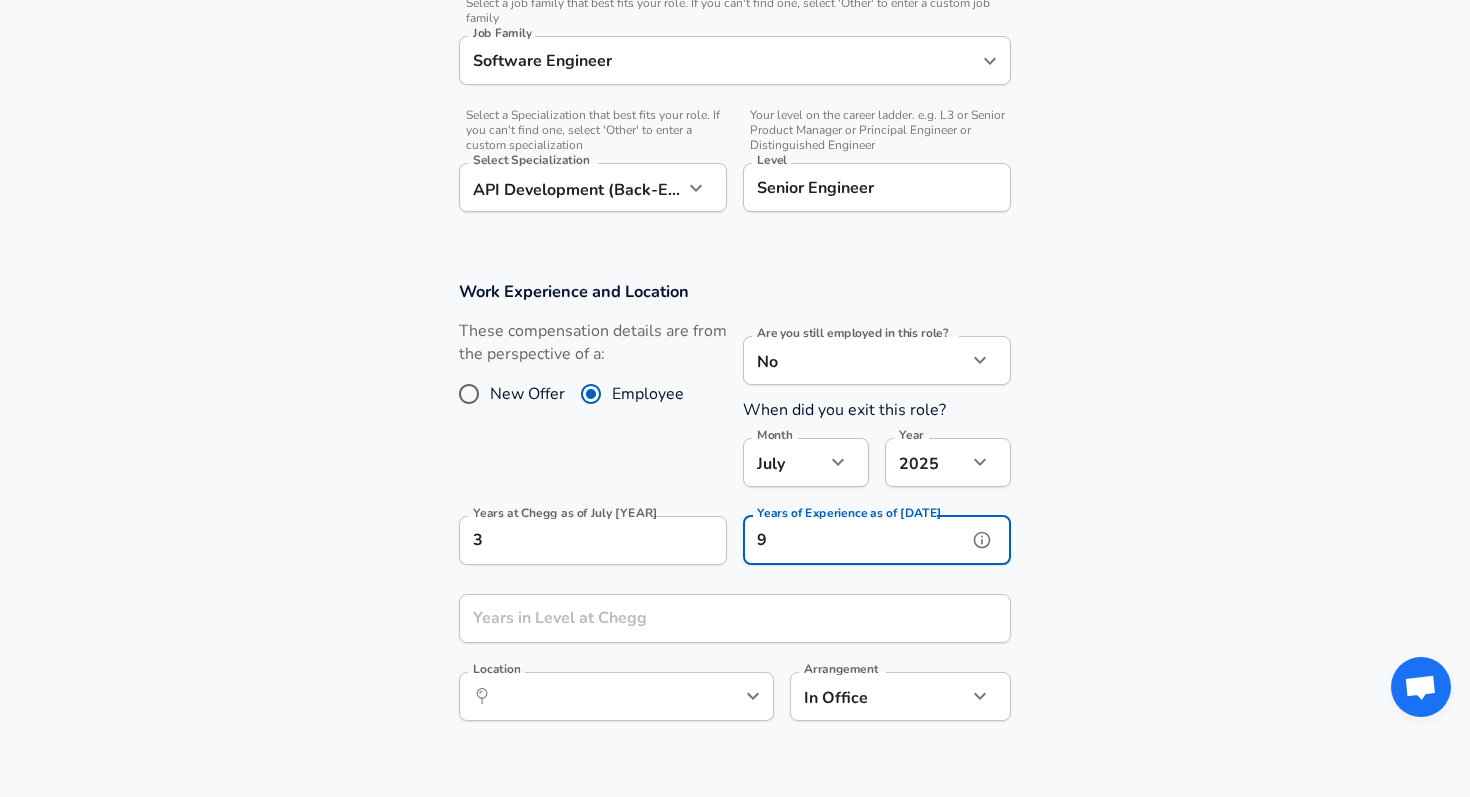 scroll, scrollTop: 654, scrollLeft: 0, axis: vertical 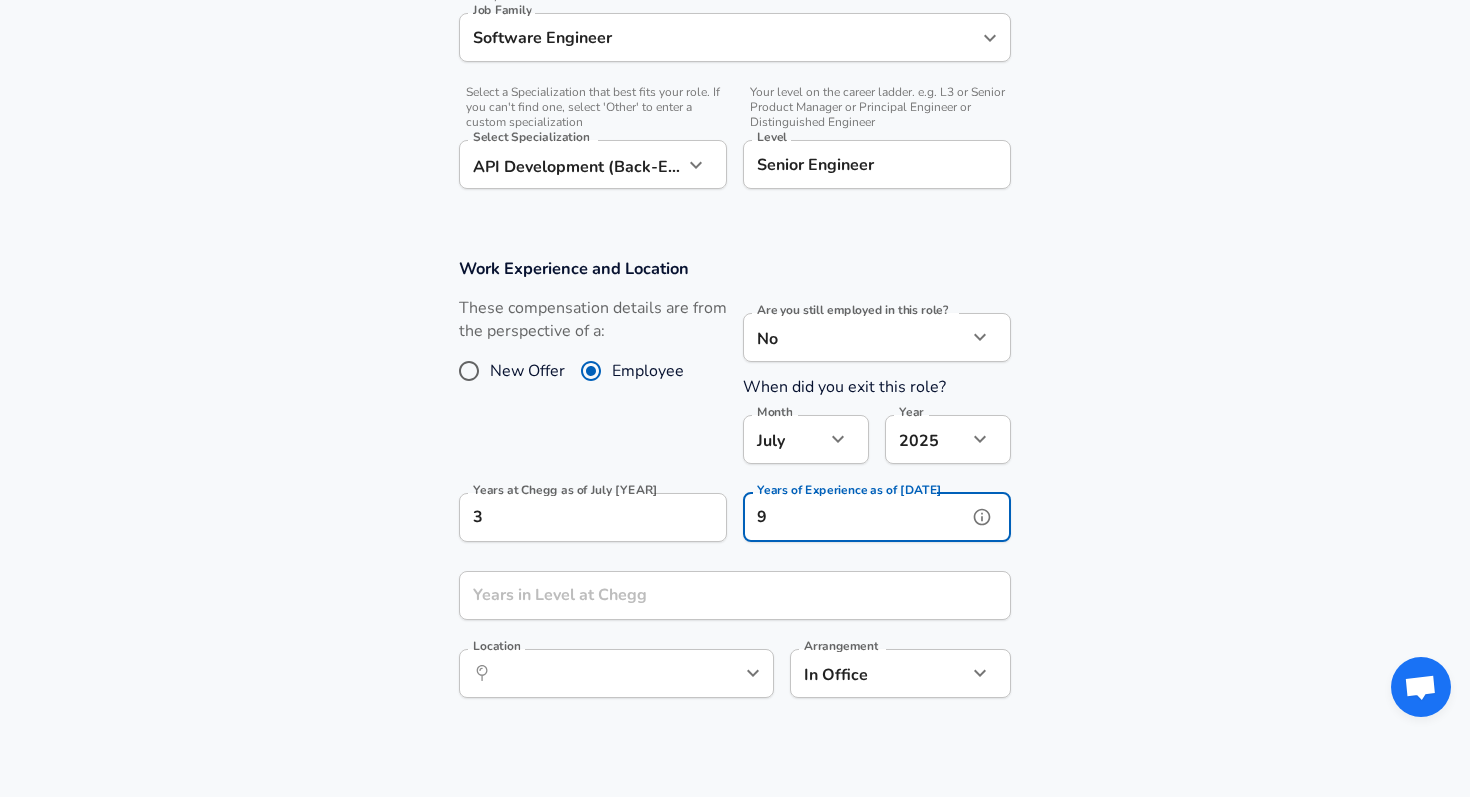 type on "9" 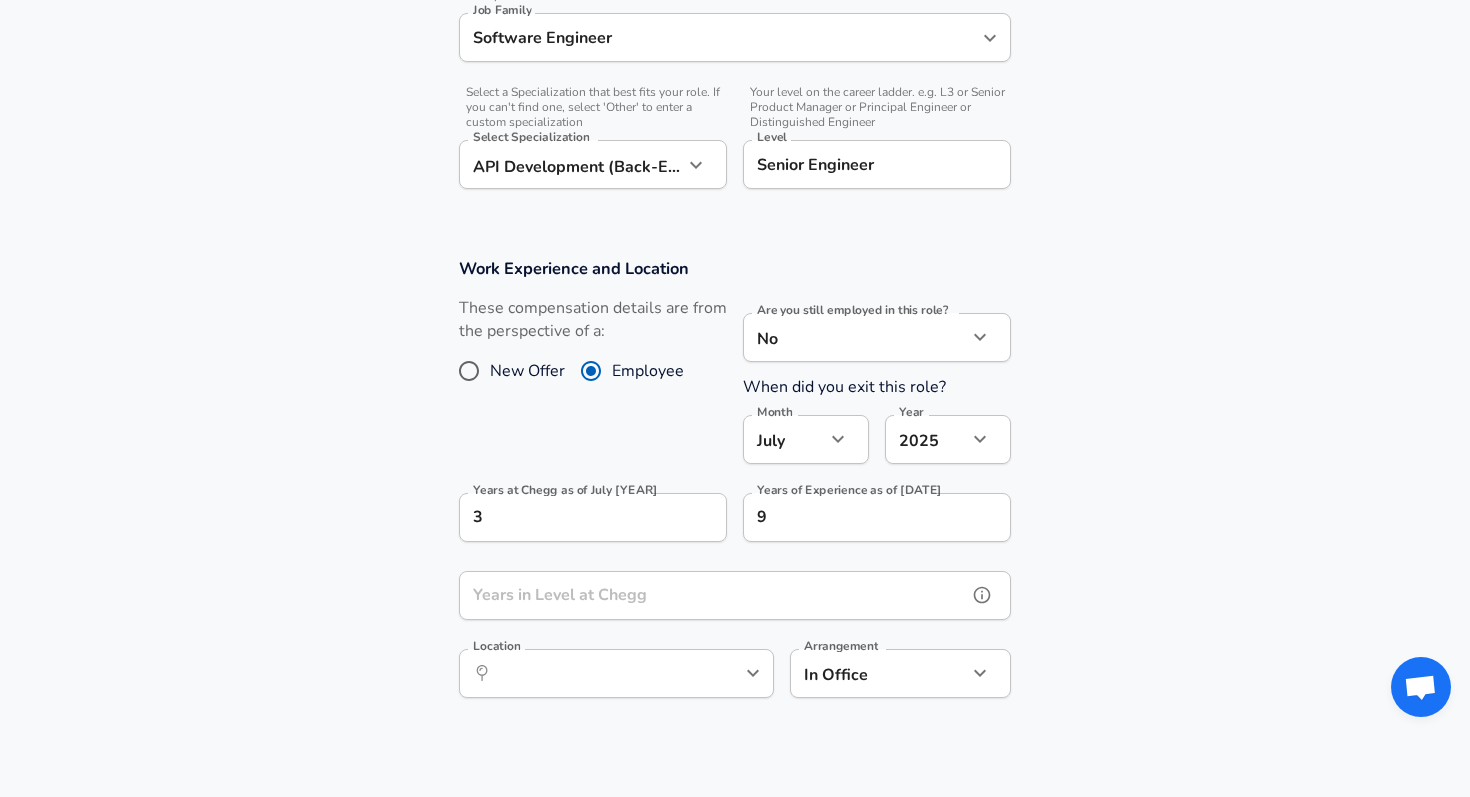 click on "Years in Level at Chegg" at bounding box center [713, 595] 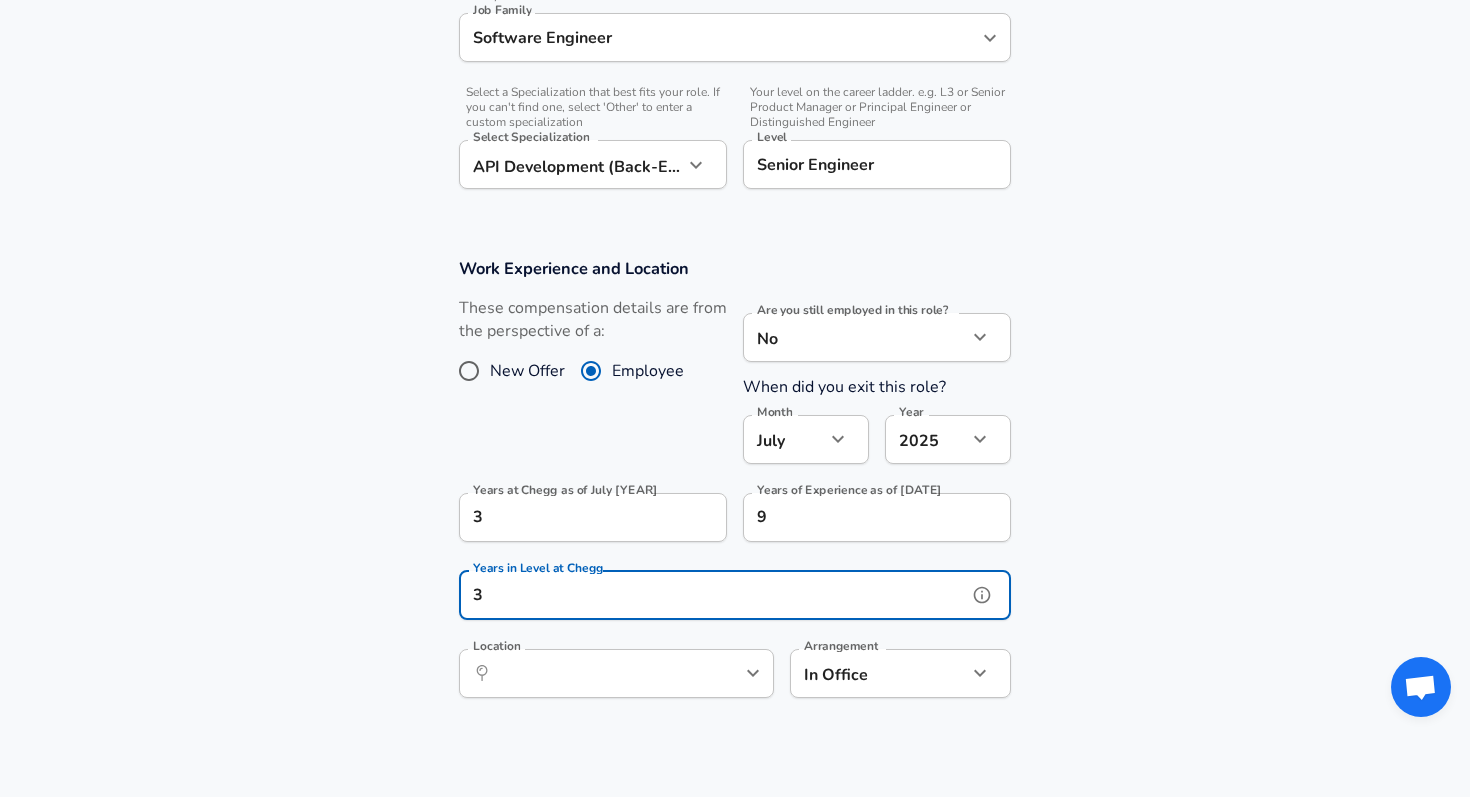 type on "3" 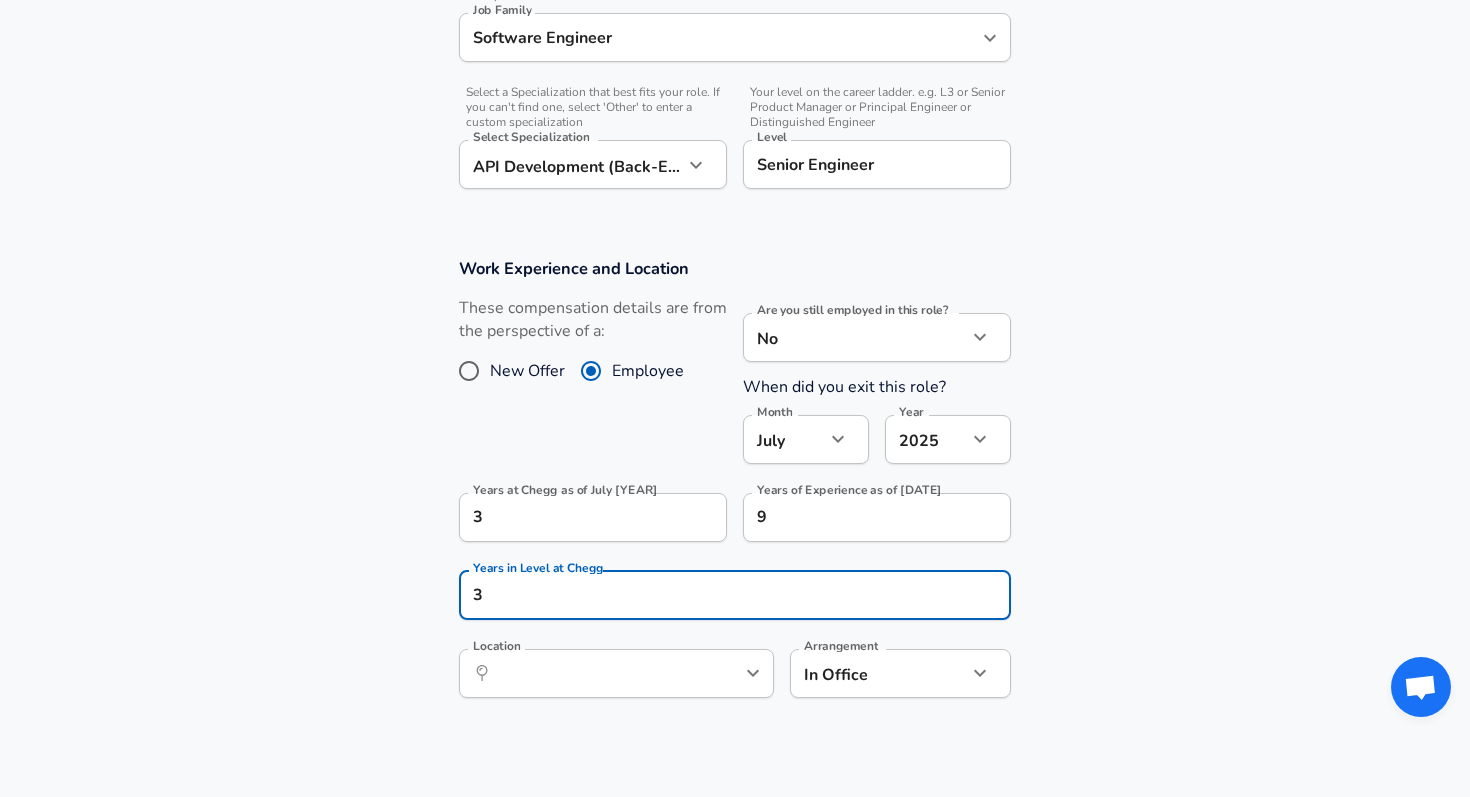 click on "Work Experience and Location These compensation details are from the perspective of a: New Offer Employee Are you still employed in this role? No no Are you still employed in this role? When did you exit this role? Month July 7 Month Year 2025 2025 Year Years at Chegg as of July [YEAR] 3 Years at Chegg as of July [YEAR] Years of Experience as of July [YEAR] 9 Years of Experience as of July [YEAR] Years in Level at Chegg 3 Years in Level at Chegg Location ​ Location Arrangement In Office office Arrangement" at bounding box center (735, 488) 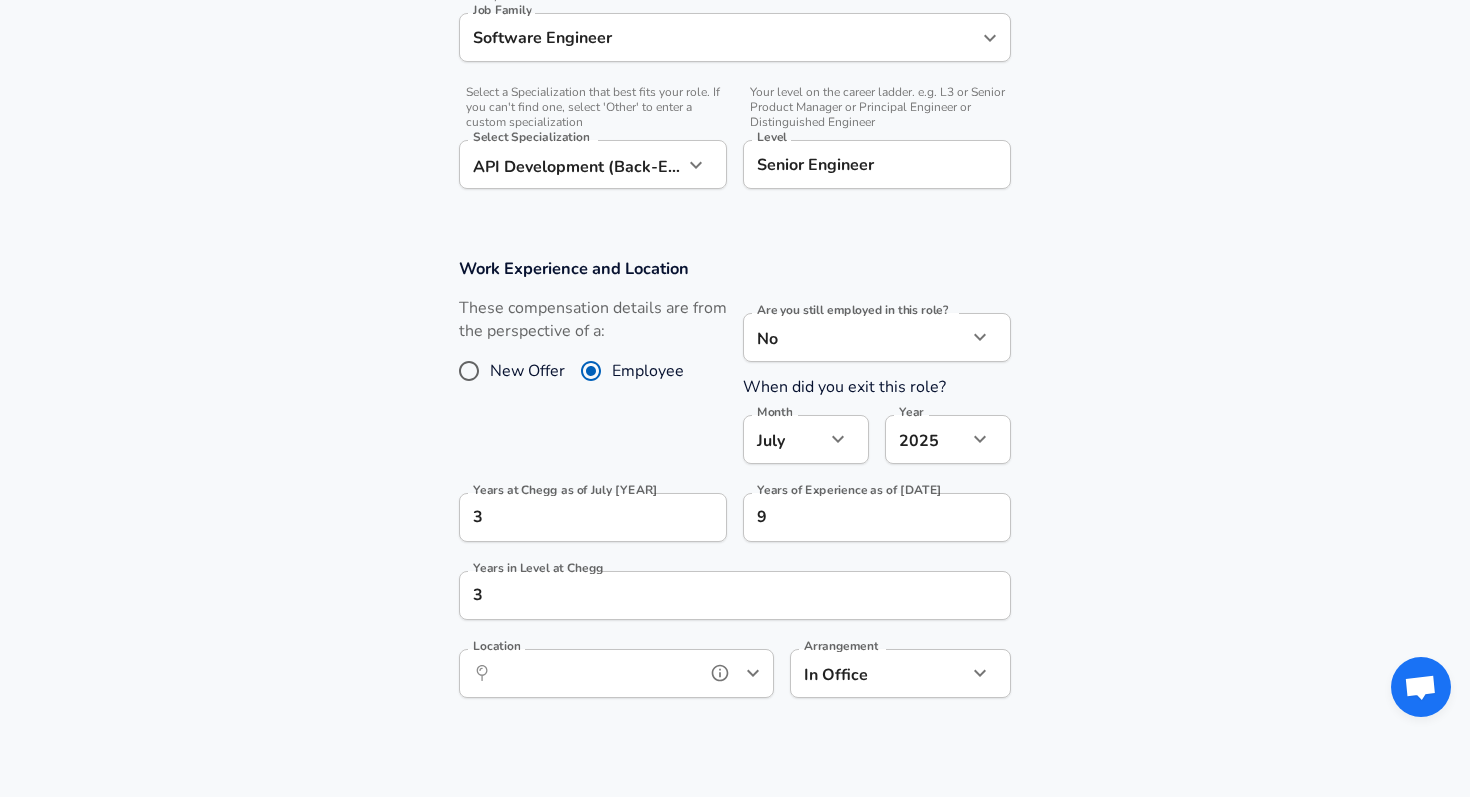 click on "Location" at bounding box center (594, 673) 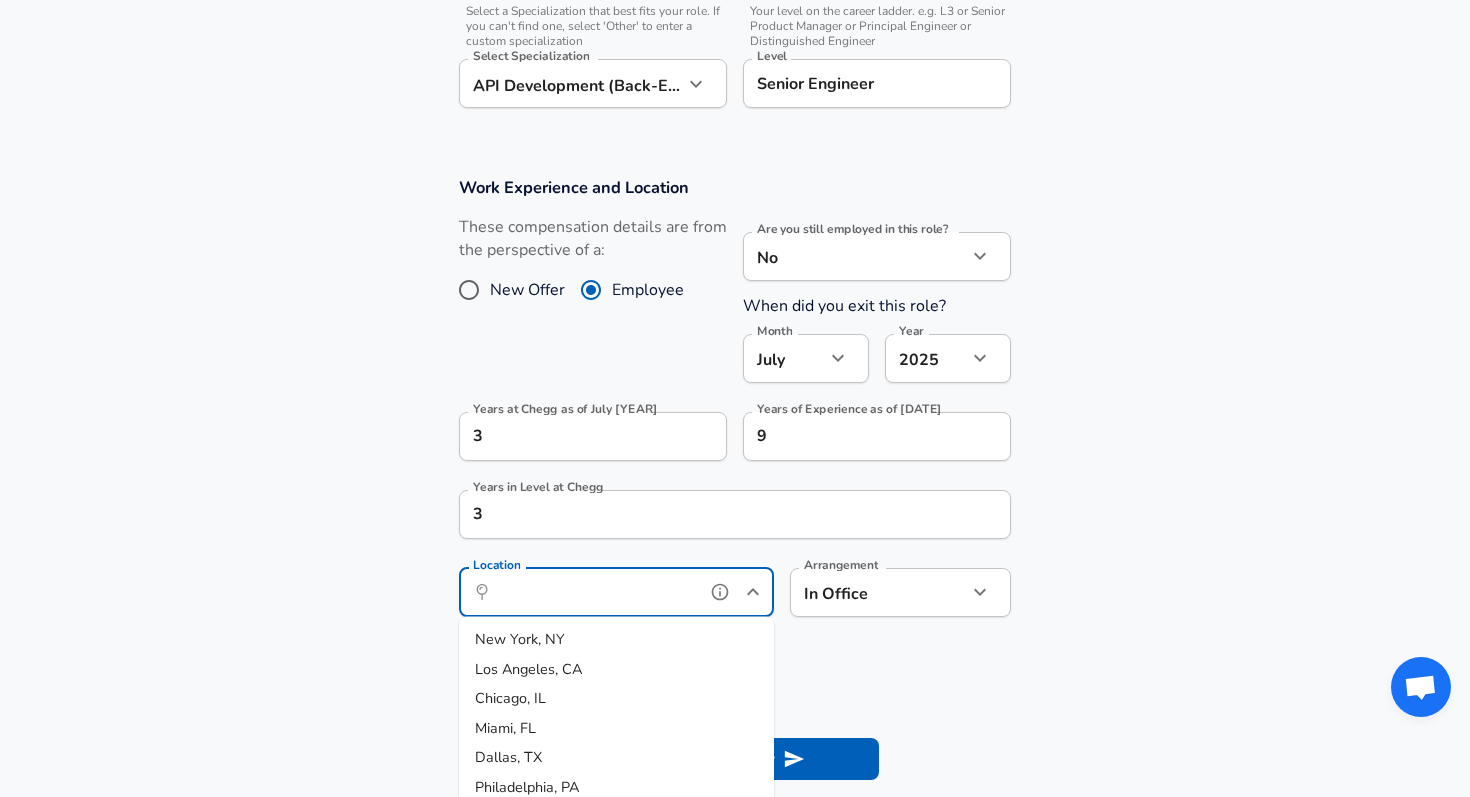 scroll, scrollTop: 746, scrollLeft: 0, axis: vertical 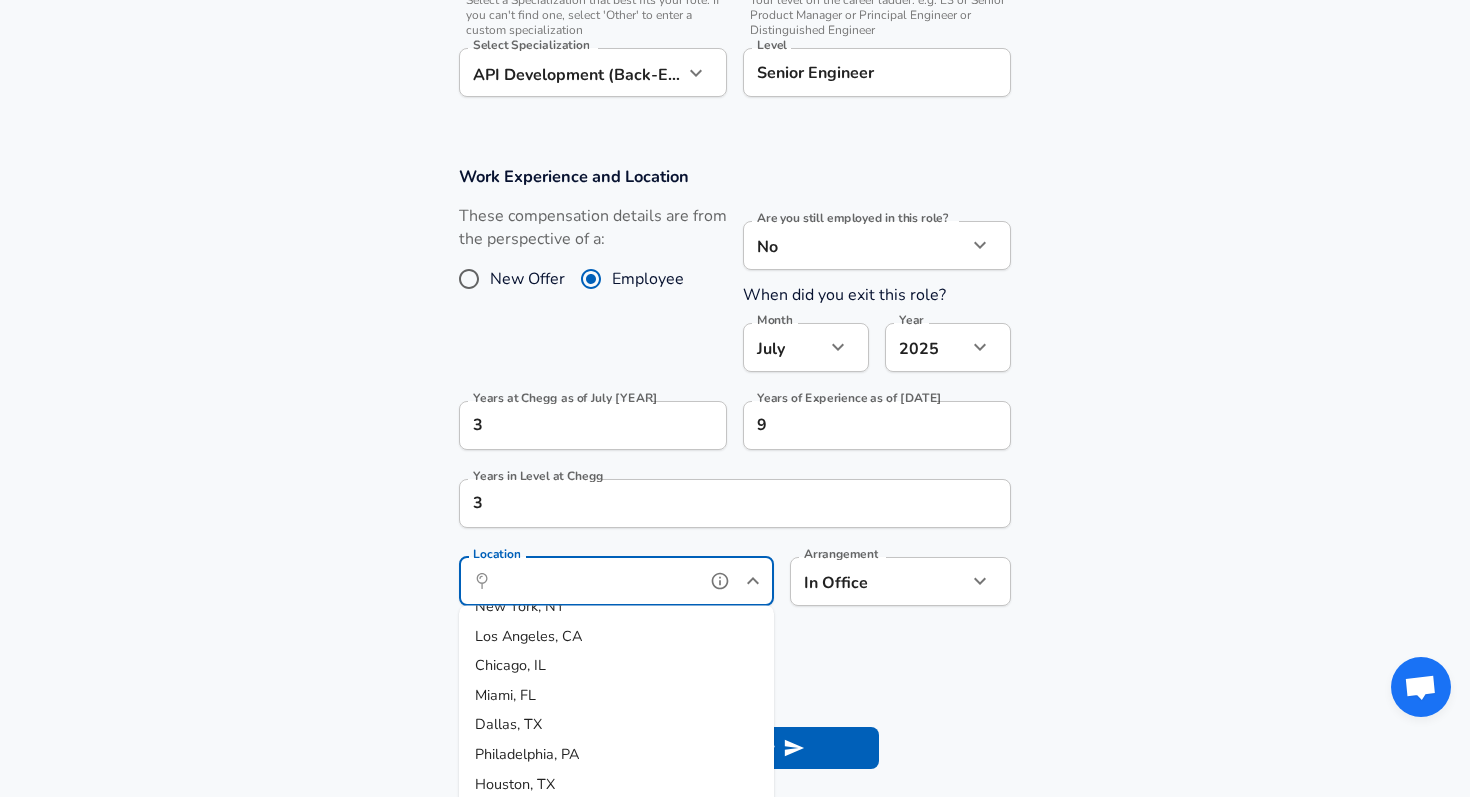 click on "Philadelphia, PA" at bounding box center [527, 754] 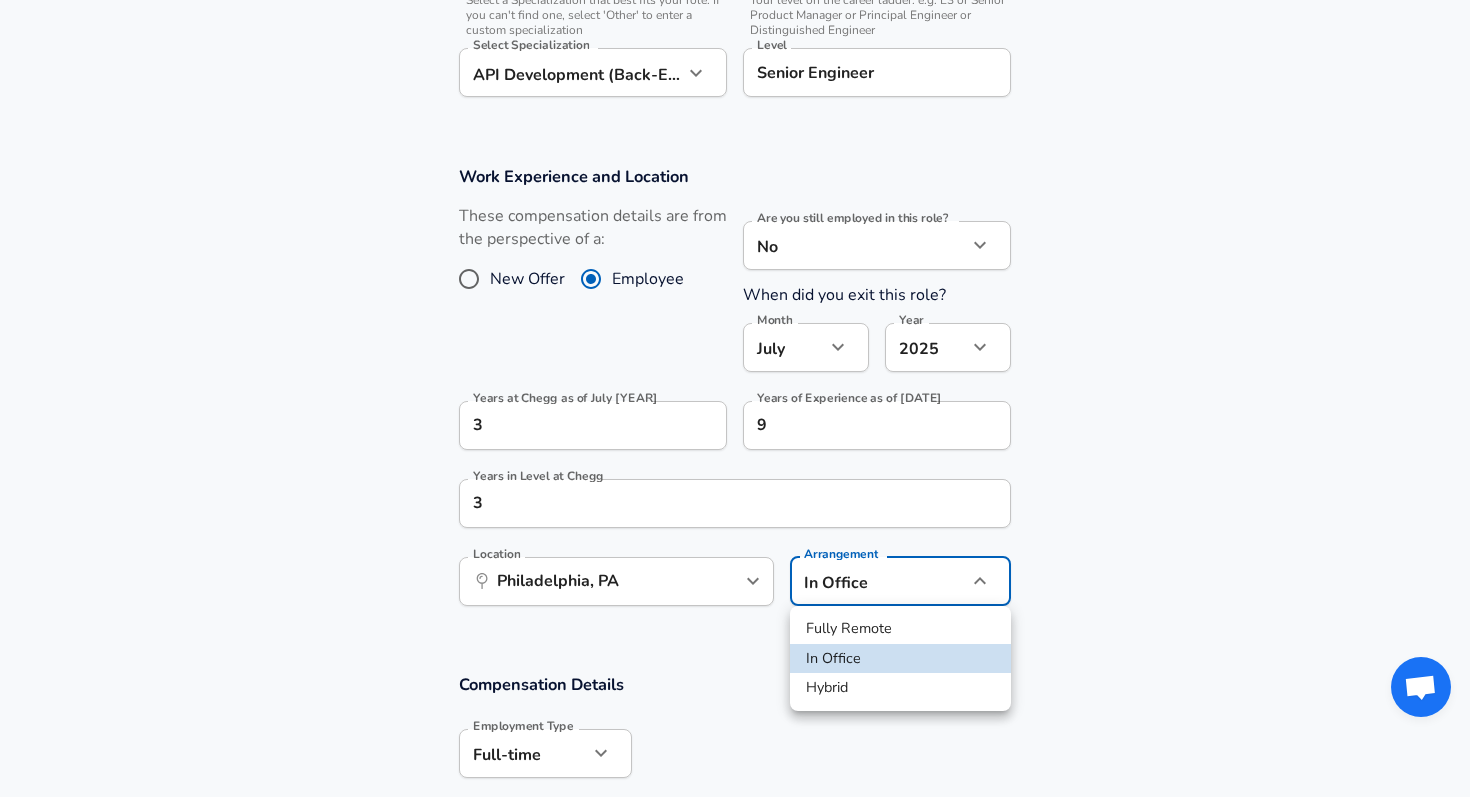 click on "Restart Add Your Salary Upload your offer letter   to verify your submission Enhance Privacy and Anonymity No Automatically hides specific fields until there are enough submissions to safely display the full details.   More Details Based on your submission and the data points that we have already collected, we will automatically hide and anonymize specific fields if there aren't enough data points to remain sufficiently anonymous. Company & Title Information   Enter the company you received your offer from Company Chegg Company   Select the title that closest resembles your official title. This should be similar to the title that was present on your offer letter. Title Senior Software Engineer Title   Select a job family that best fits your role. If you can't find one, select 'Other' to enter a custom job family Job Family Software Engineer Job Family   Select a Specialization that best fits your role. If you can't find one, select 'Other' to enter a custom specialization Select Specialization   Level Level 7" at bounding box center (735, -348) 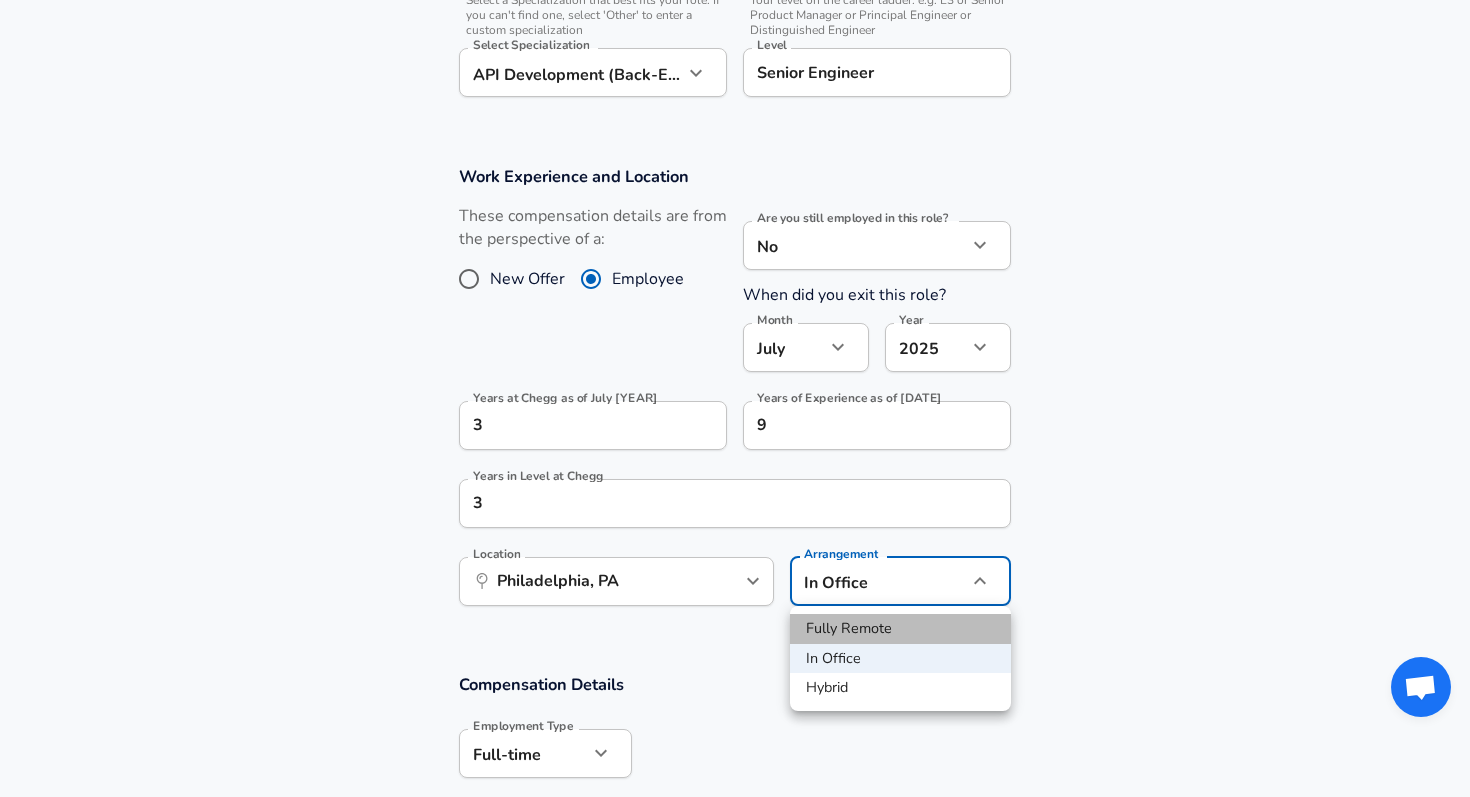 click on "Fully Remote" at bounding box center [900, 629] 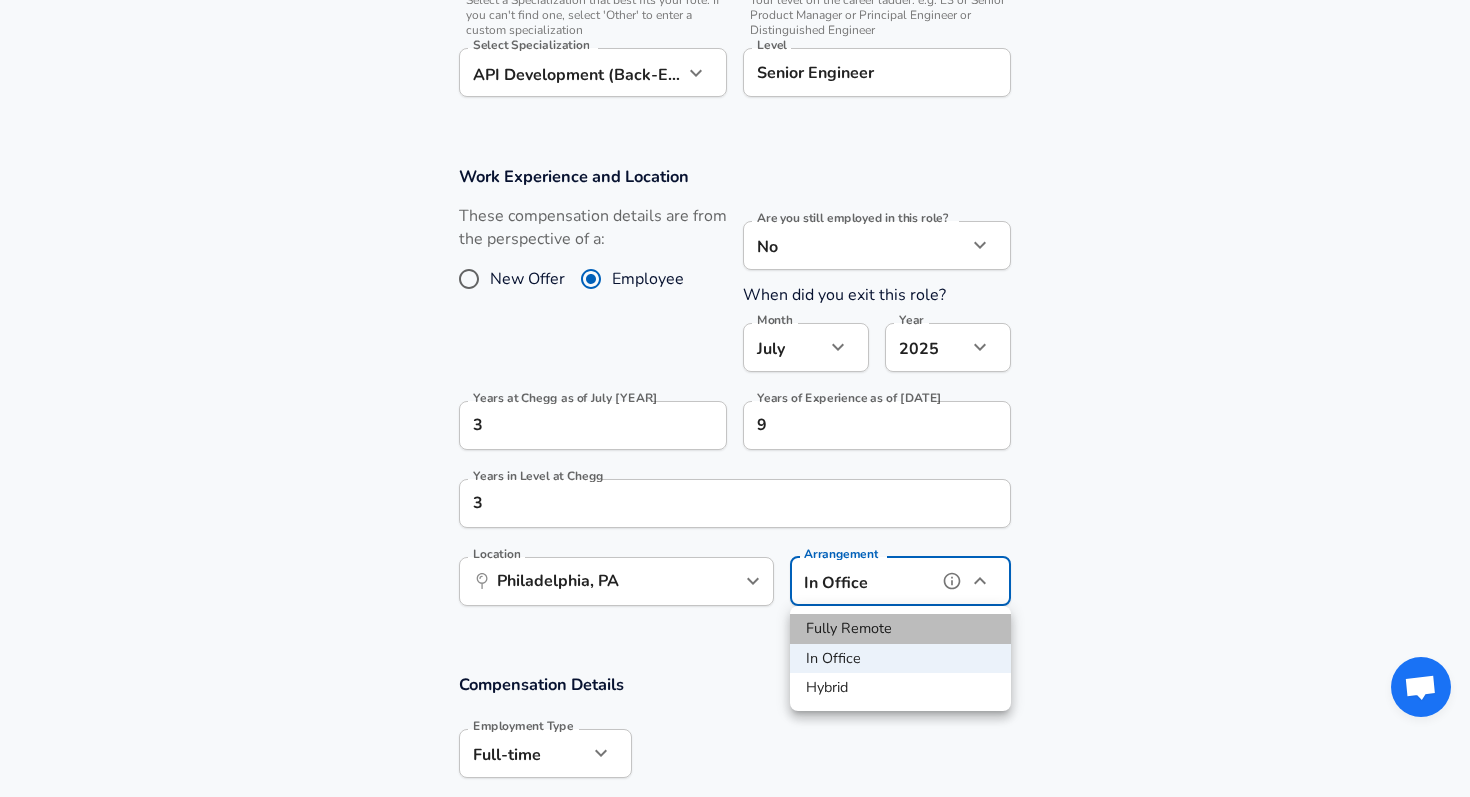 type on "remote" 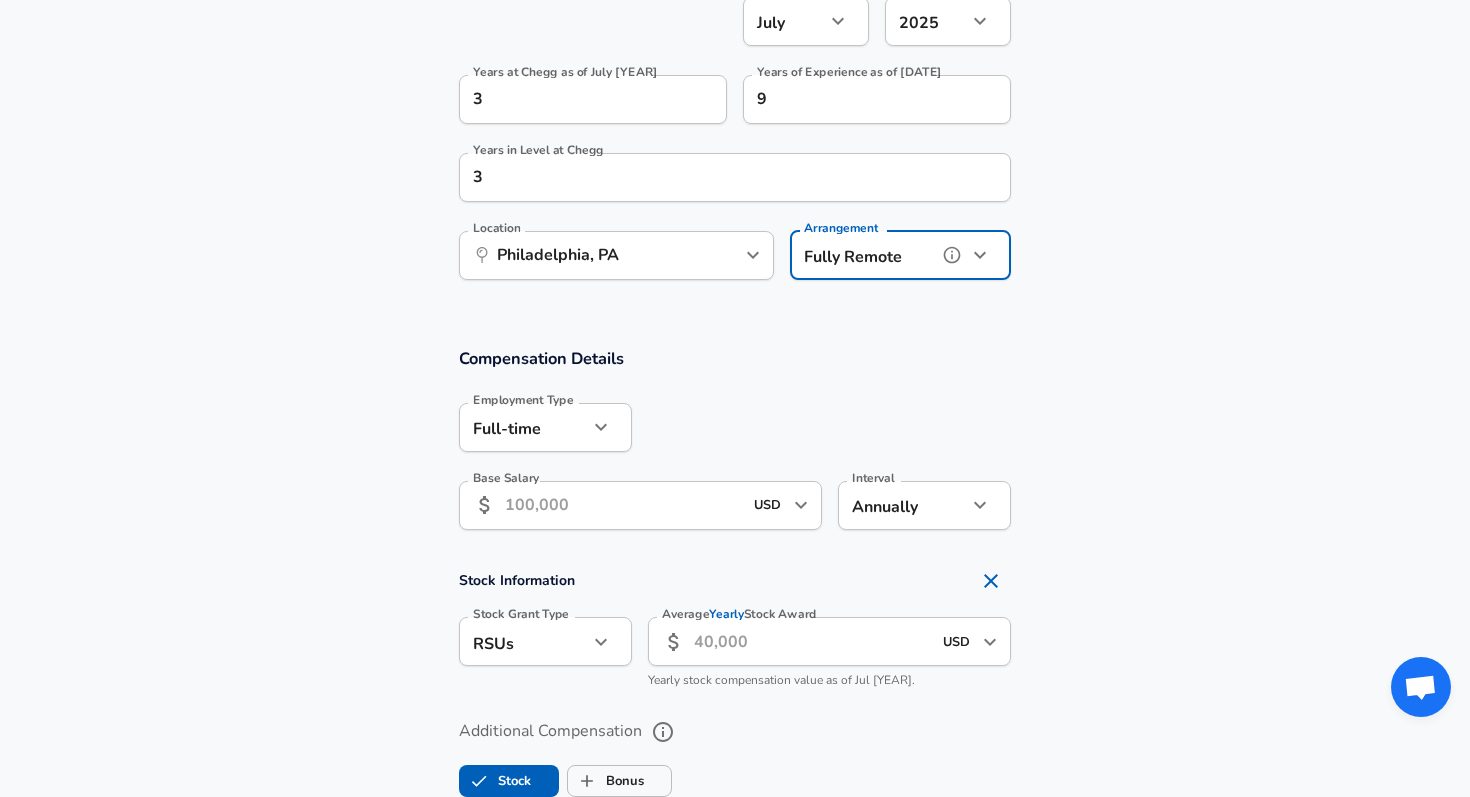 scroll, scrollTop: 1092, scrollLeft: 0, axis: vertical 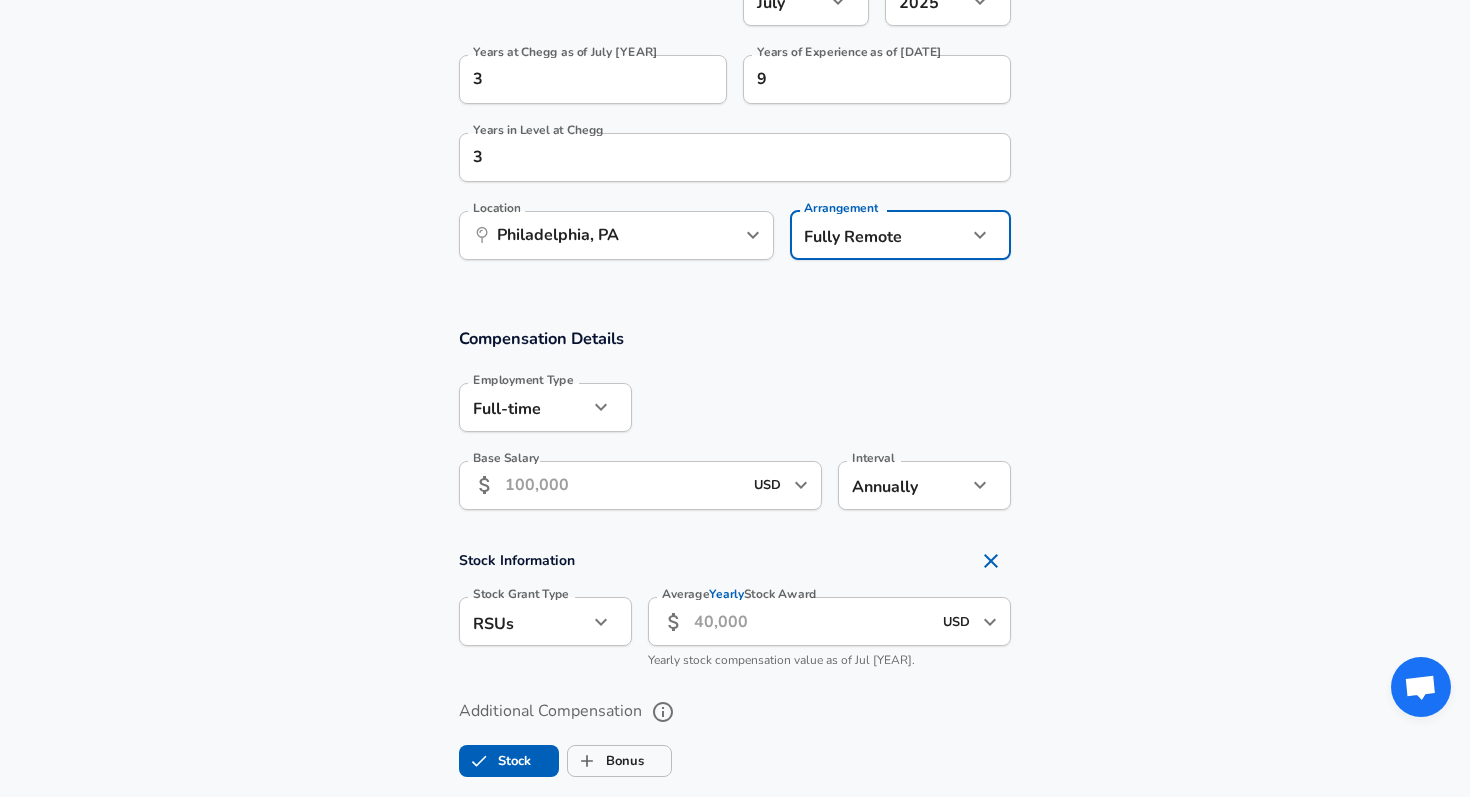 click on "Base Salary" at bounding box center (623, 485) 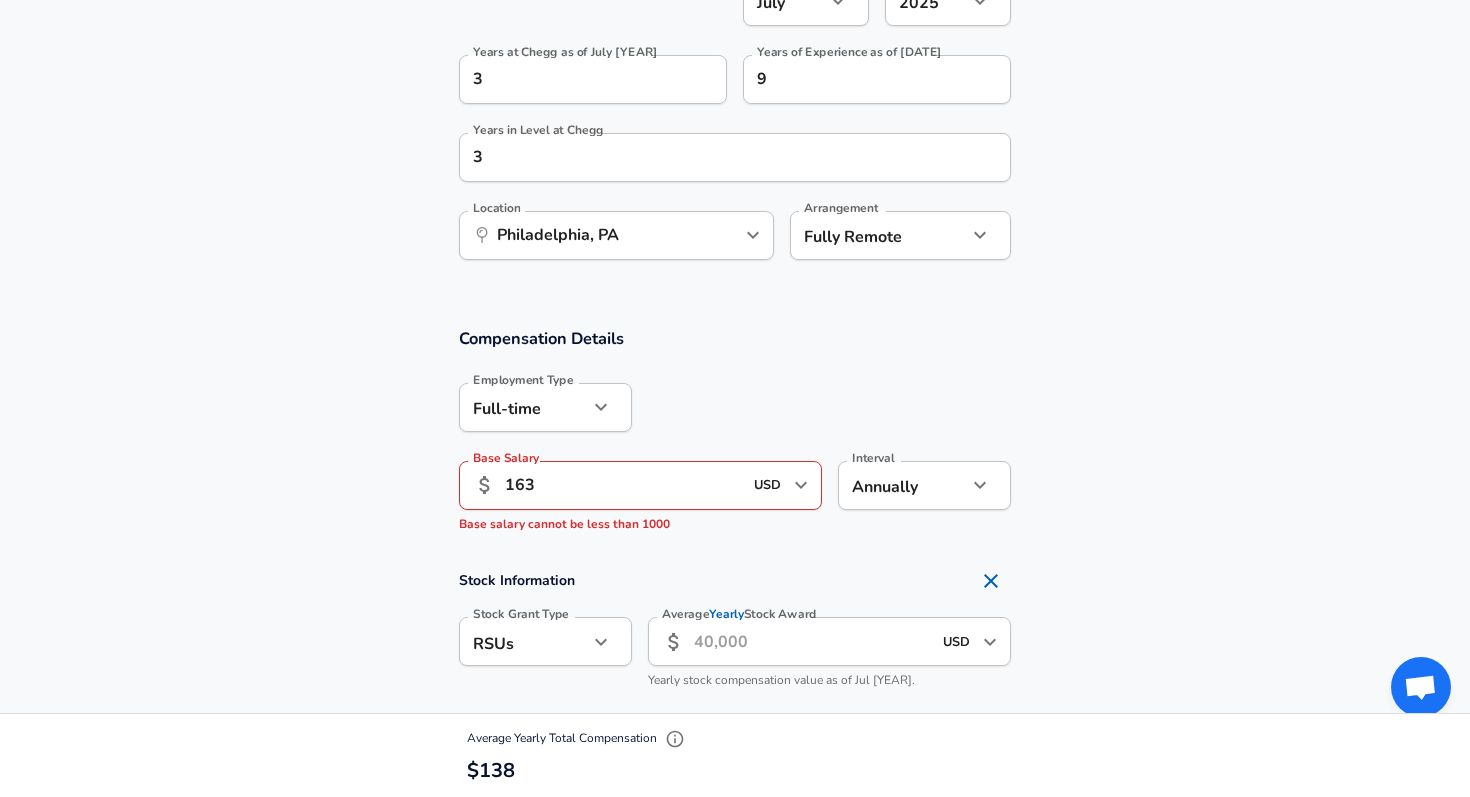 click on "Compensation Details" at bounding box center [735, 338] 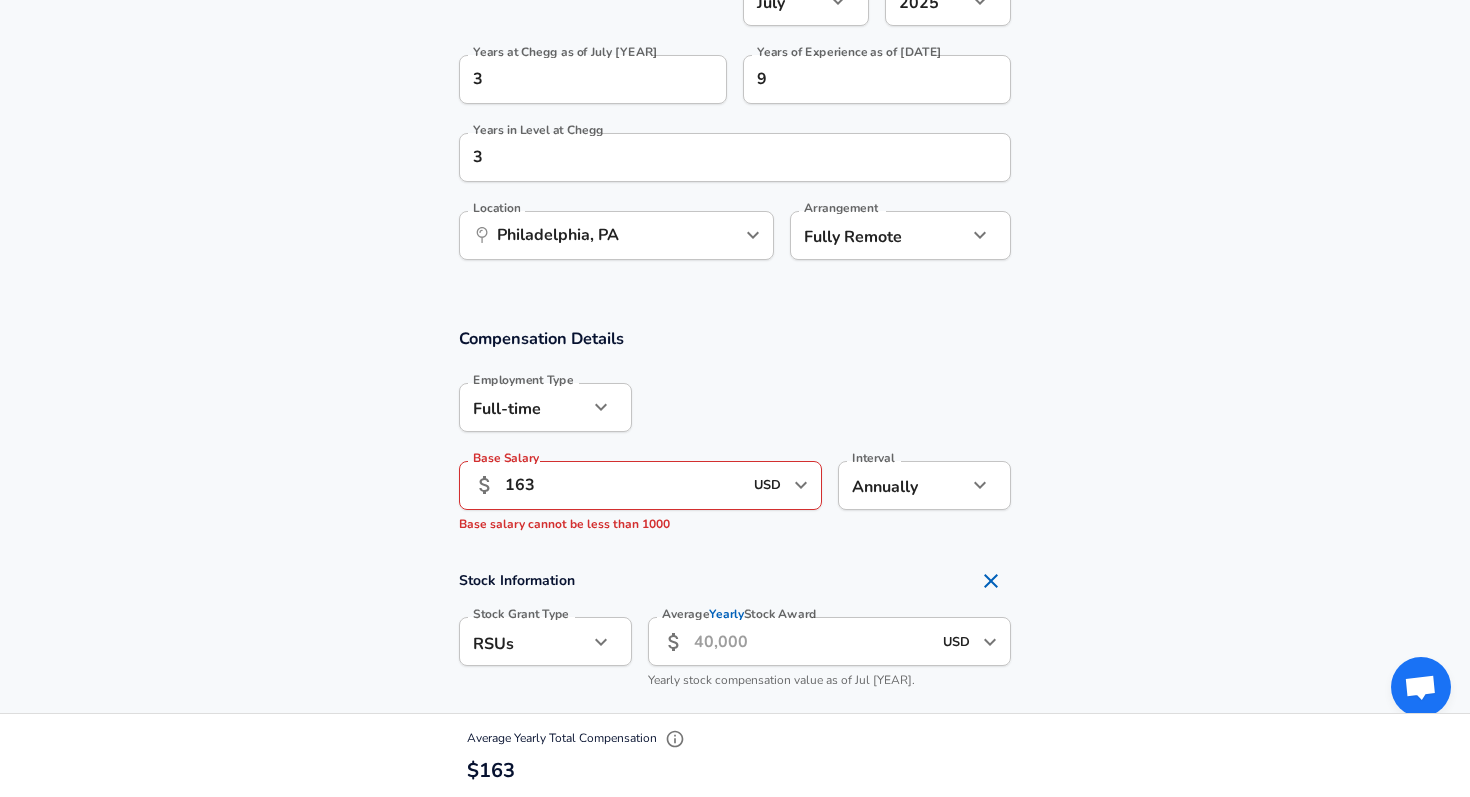 click on "163" at bounding box center [623, 485] 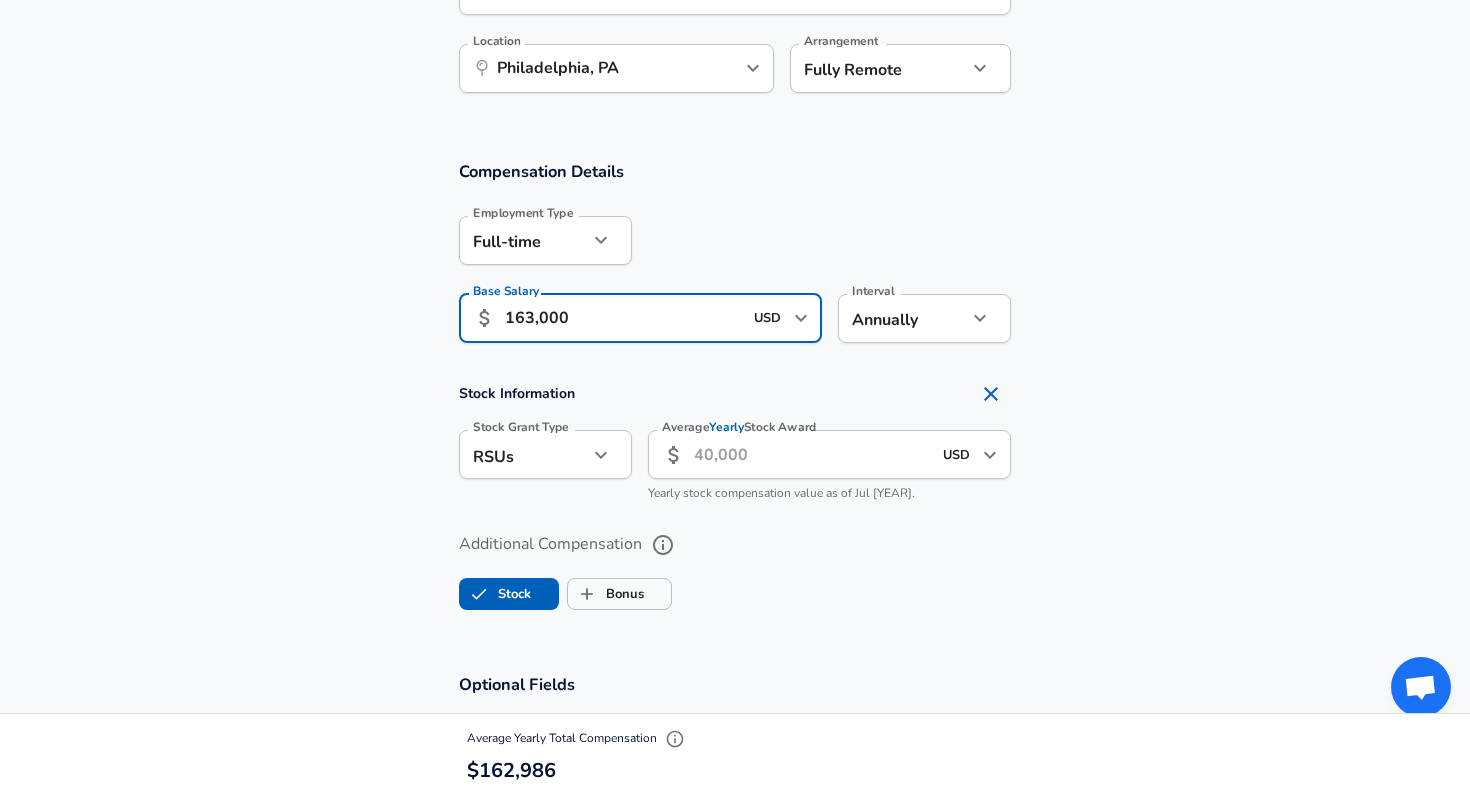 scroll, scrollTop: 1262, scrollLeft: 0, axis: vertical 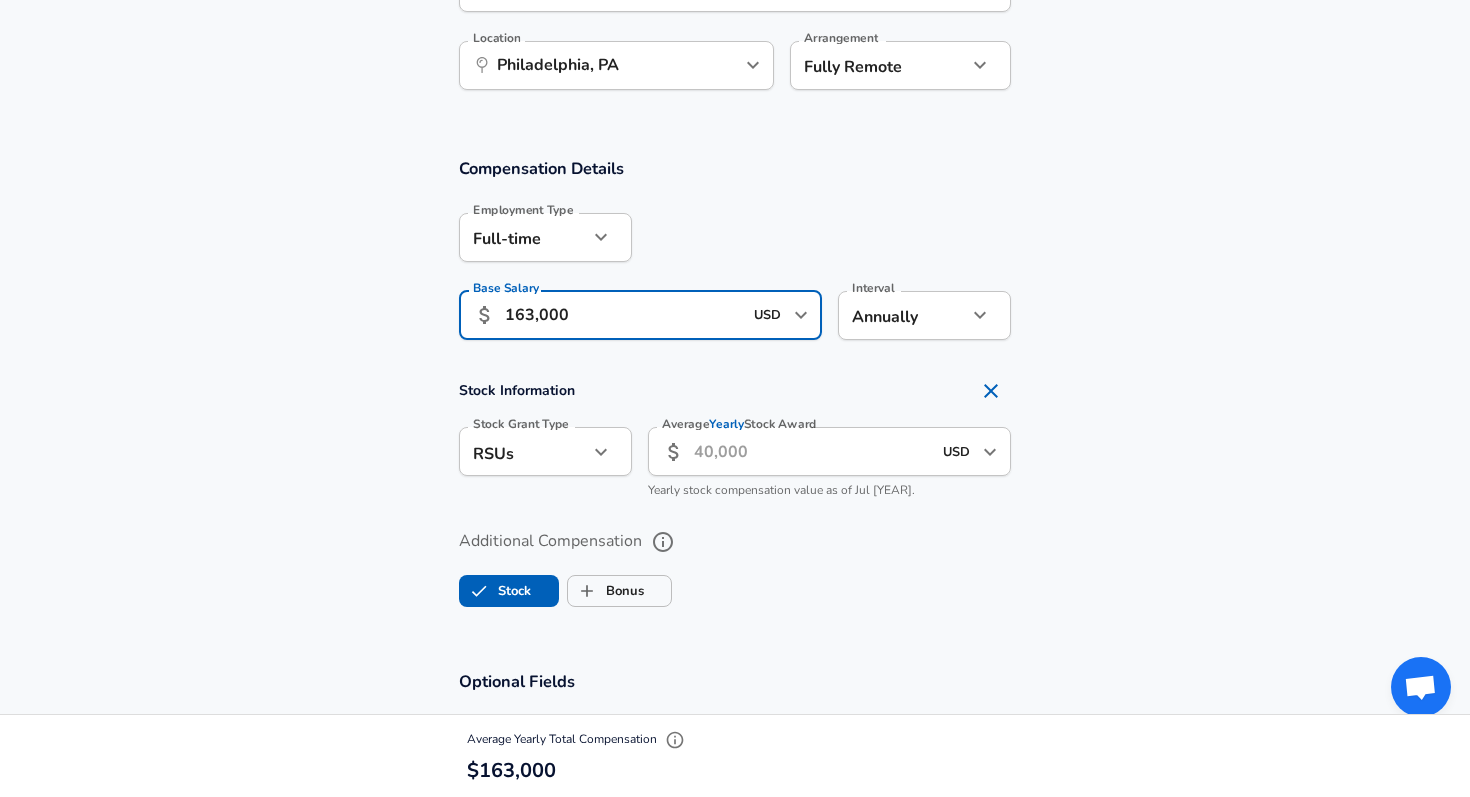 type on "163,000" 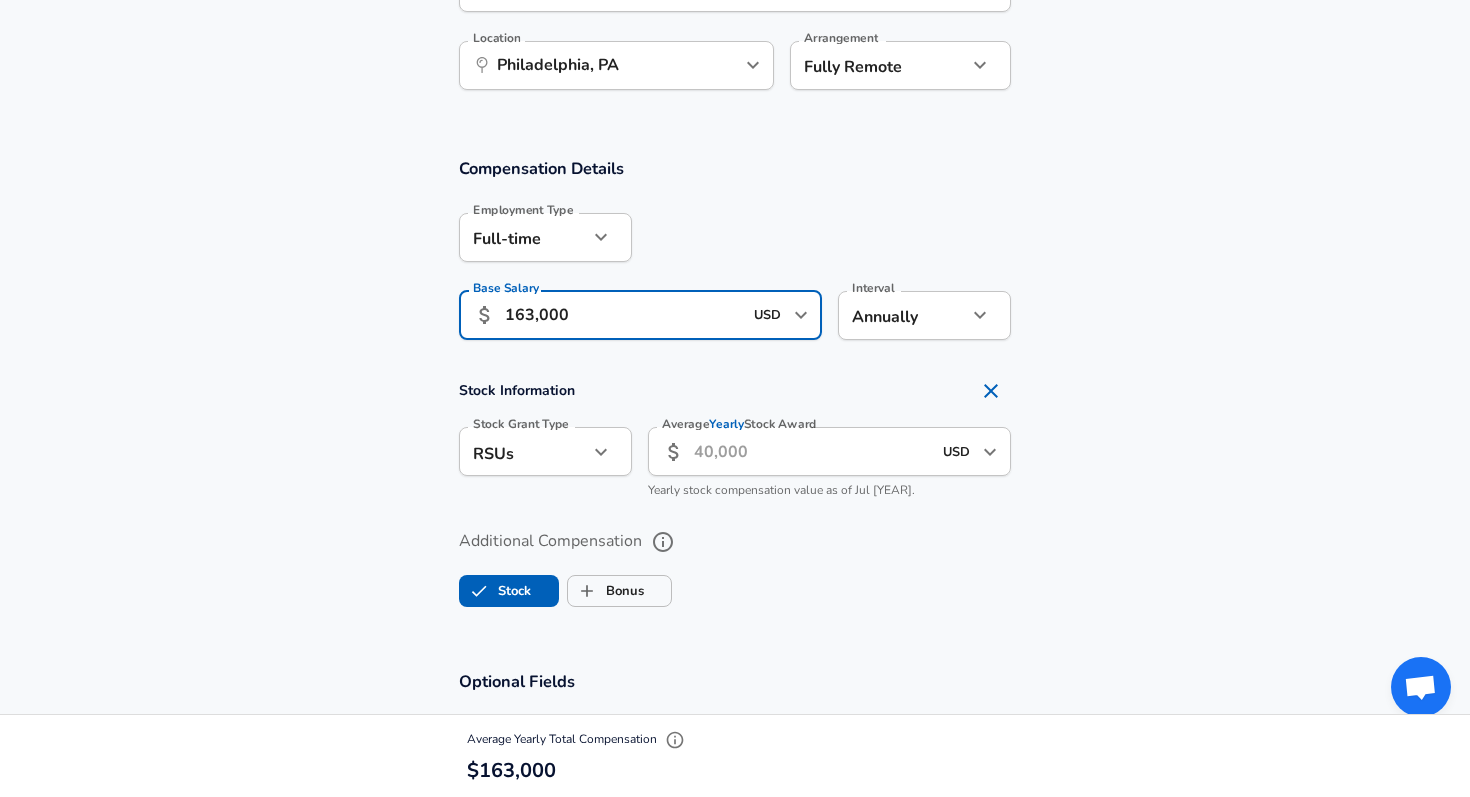 click on "Average  Yearly  Stock Award" at bounding box center (812, 451) 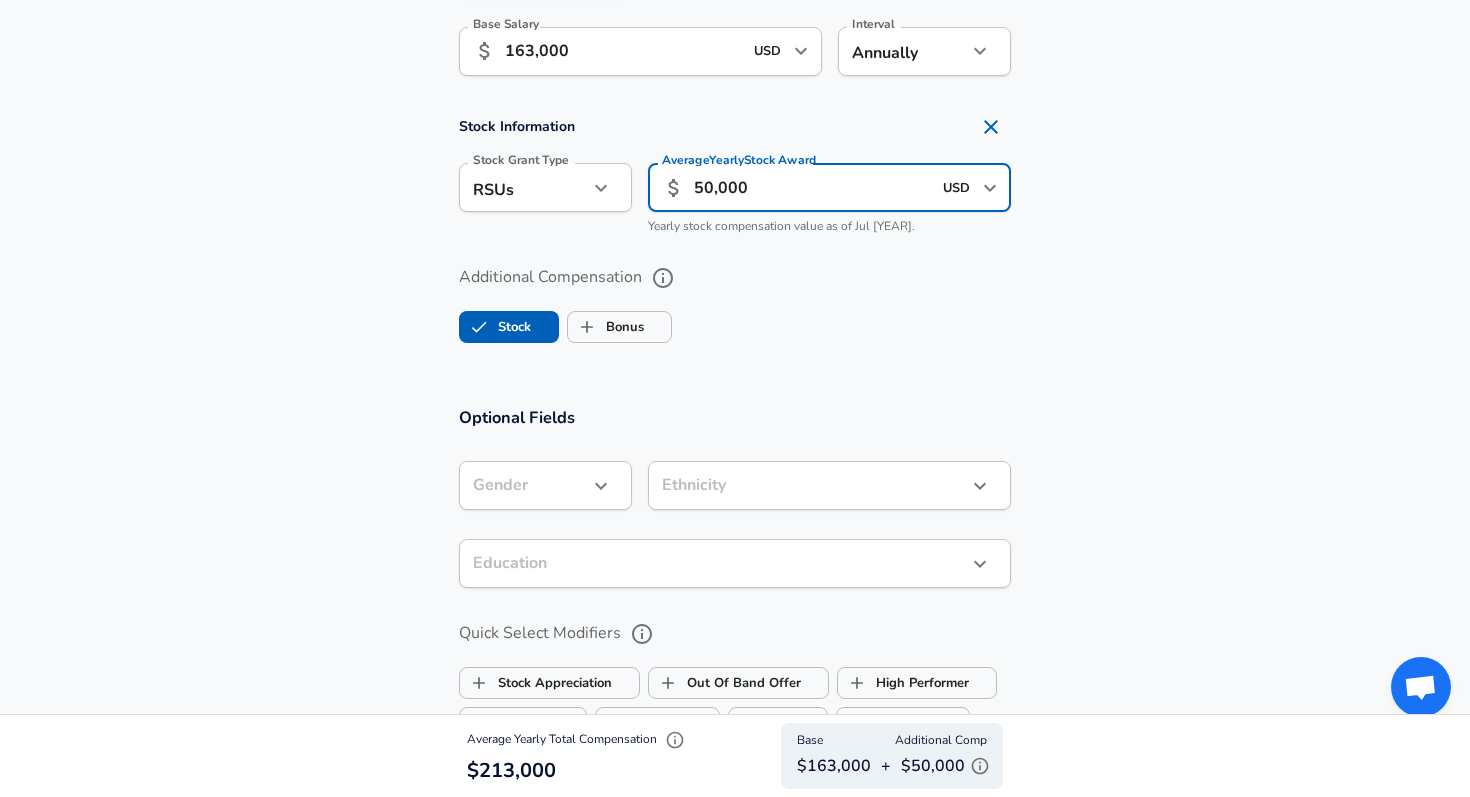 scroll, scrollTop: 1528, scrollLeft: 0, axis: vertical 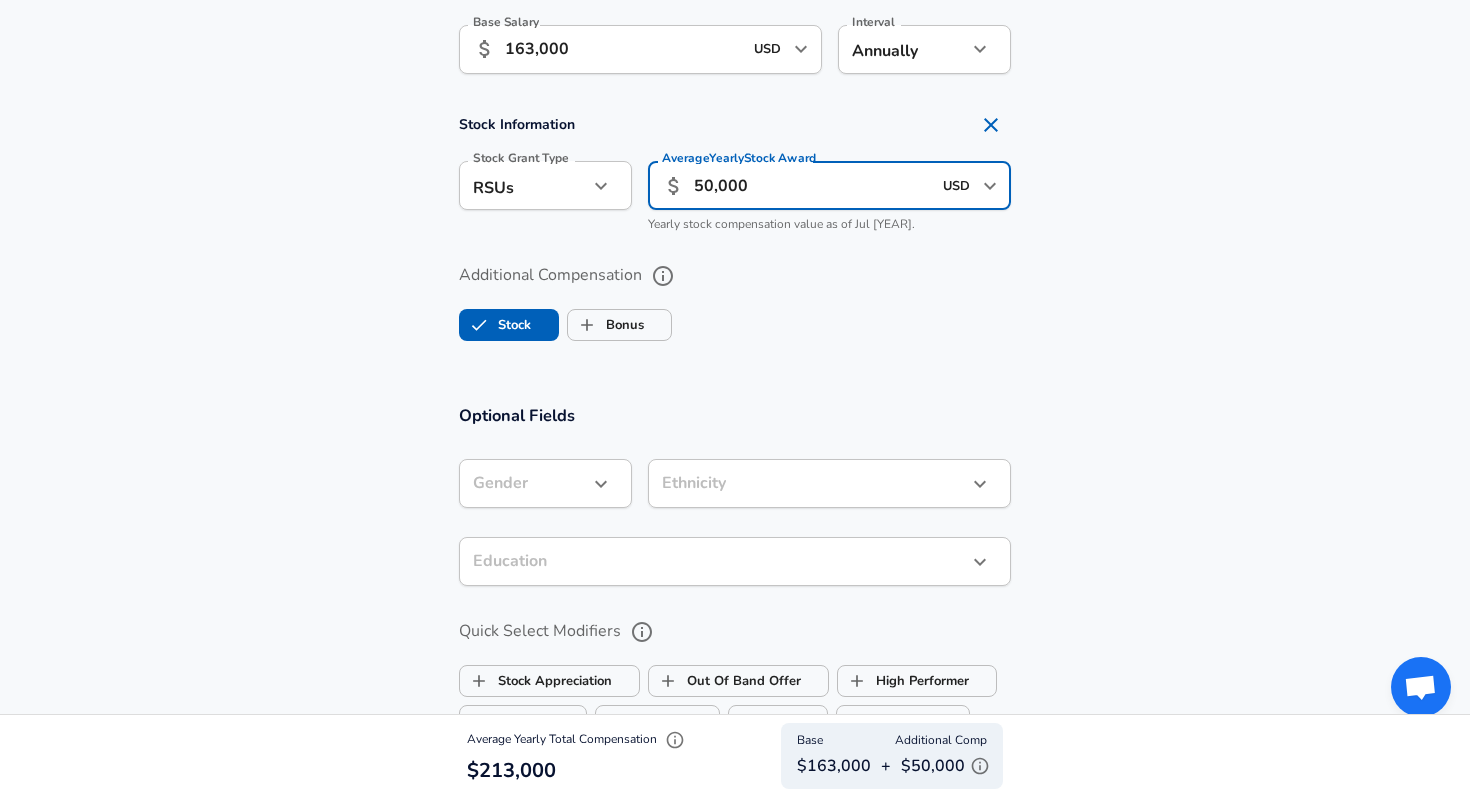 type on "50,000" 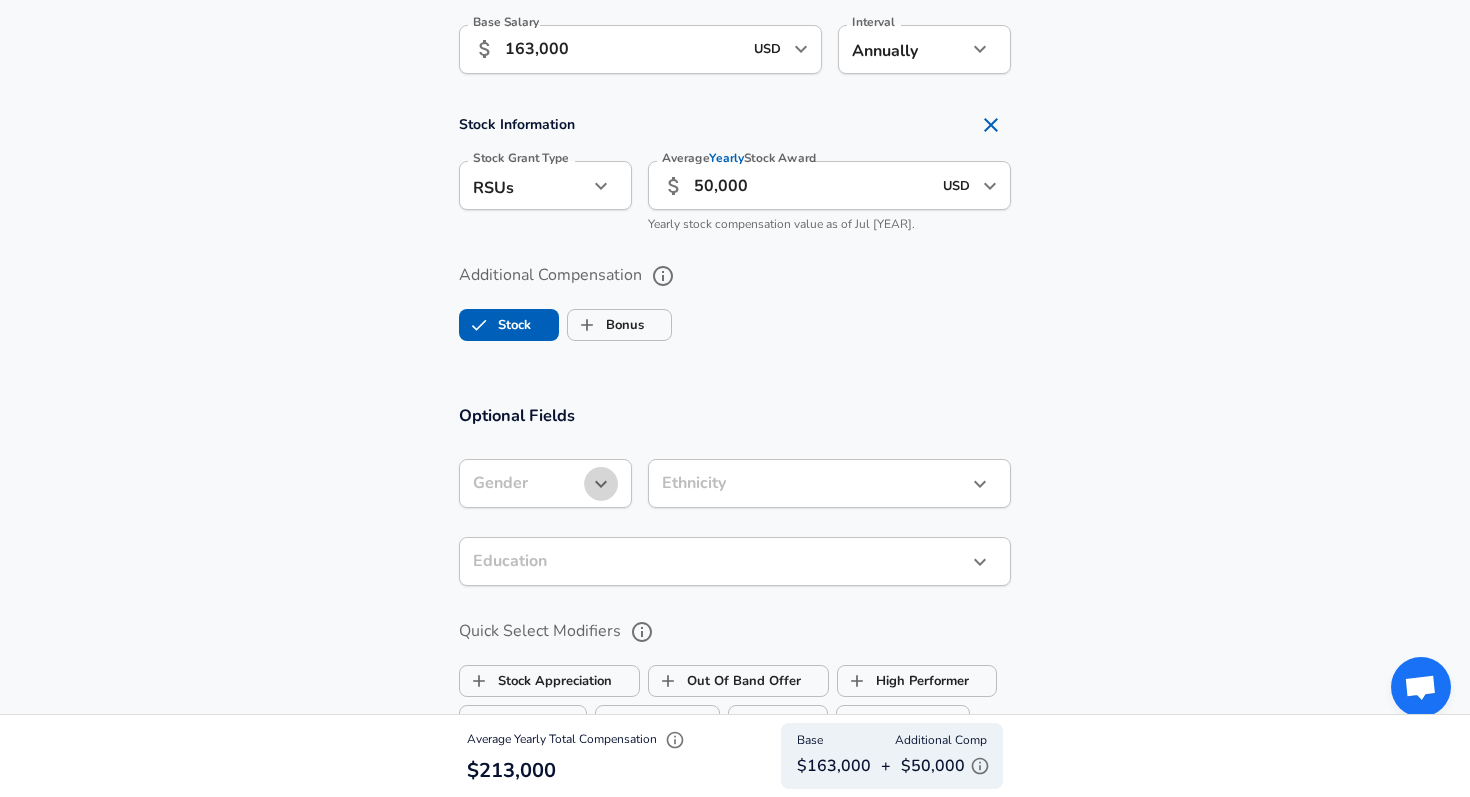 click 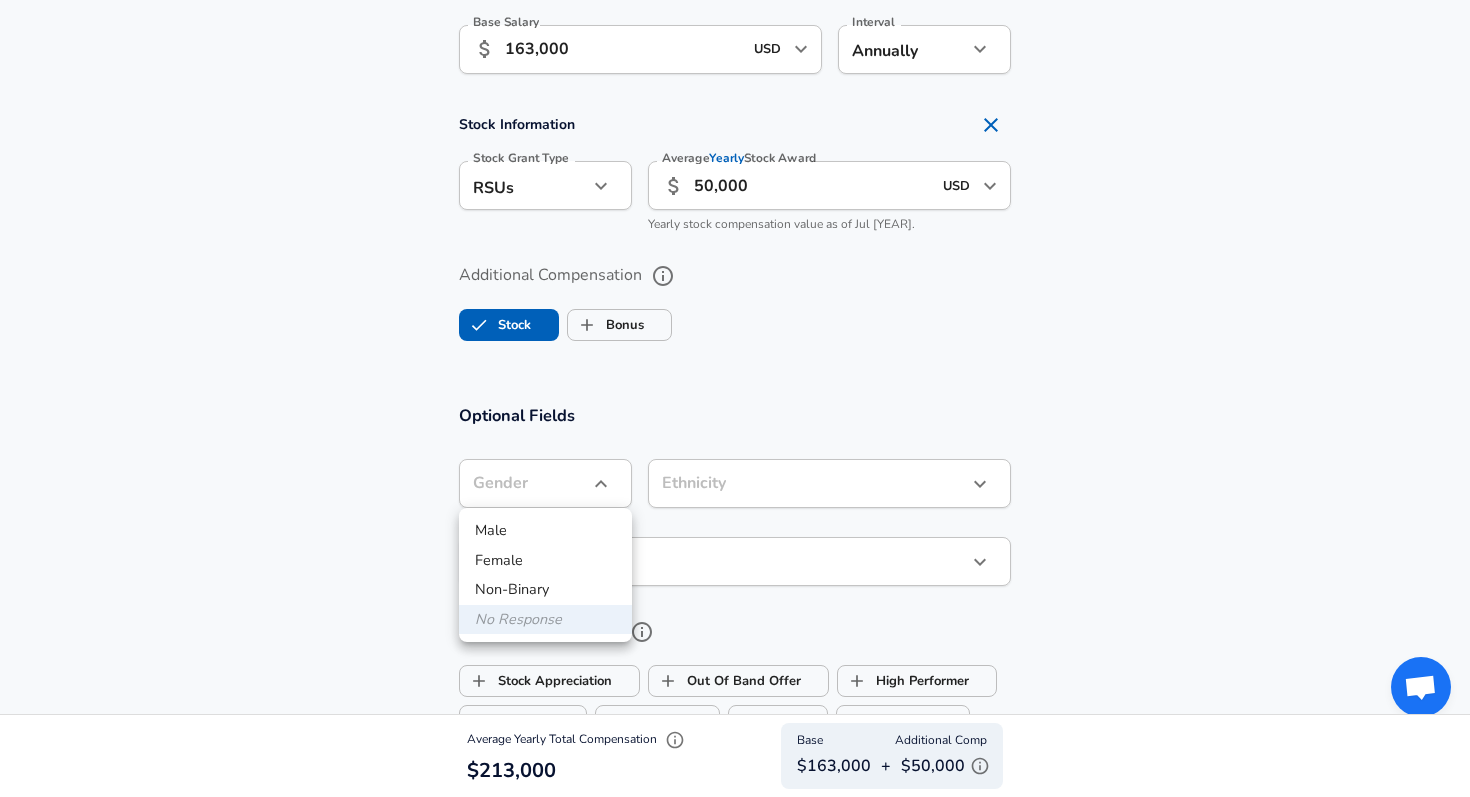 click on "Male" at bounding box center [545, 531] 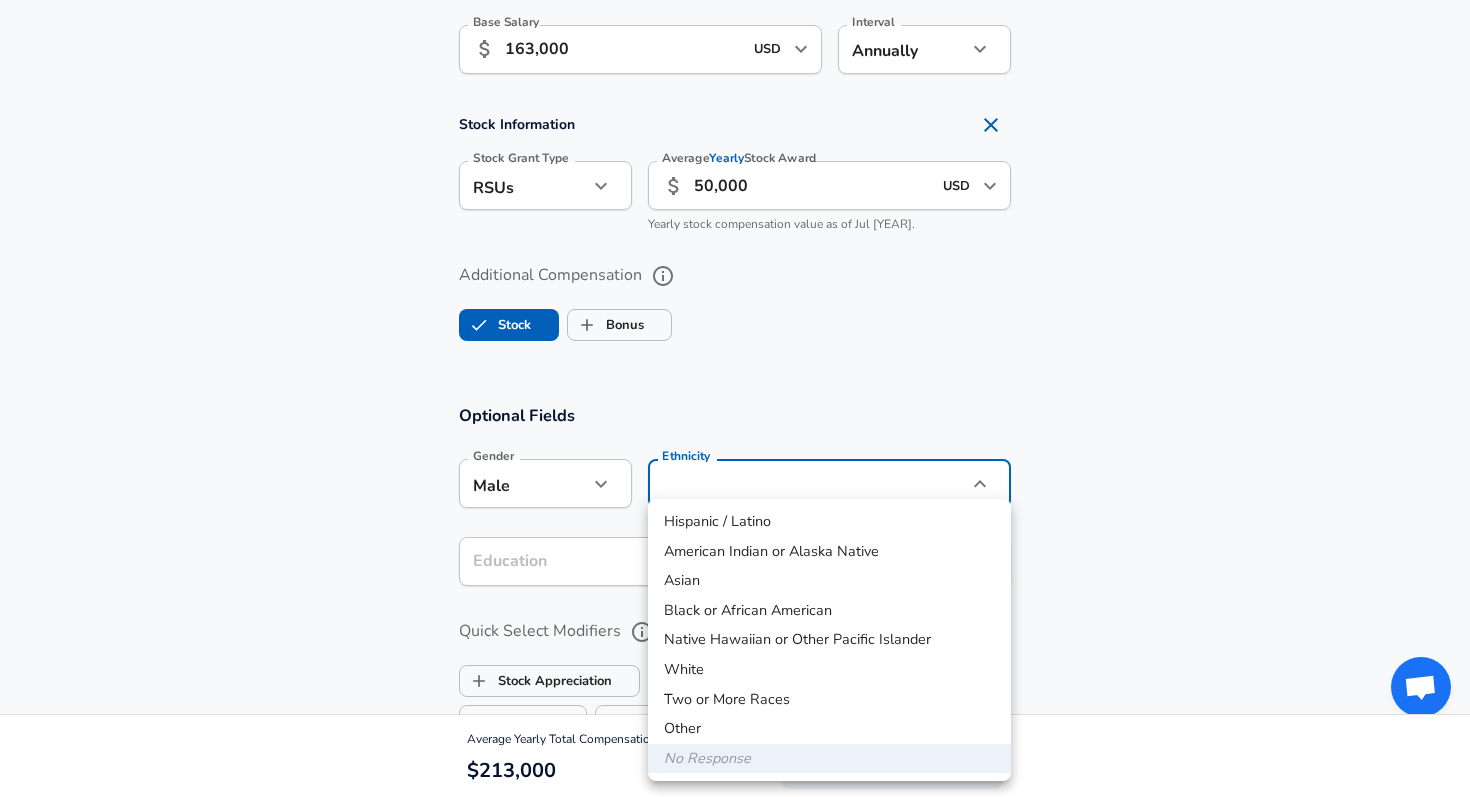 click on "Restart Add Your Salary Upload your offer letter   to verify your submission Enhance Privacy and Anonymity No Automatically hides specific fields until there are enough submissions to safely display the full details.   More Details Based on your submission and the data points that we have already collected, we will automatically hide and anonymize specific fields if there aren't enough data points to remain sufficiently anonymous. Company & Title Information   Enter the company you received your offer from Company Chegg Company   Select the title that closest resembles your official title. This should be similar to the title that was present on your offer letter. Title Senior Software Engineer Title   Select a job family that best fits your role. If you can't find one, select 'Other' to enter a custom job family Job Family Software Engineer Job Family   Select a Specialization that best fits your role. If you can't find one, select 'Other' to enter a custom specialization Select Specialization   Level Level 7" at bounding box center [735, -1130] 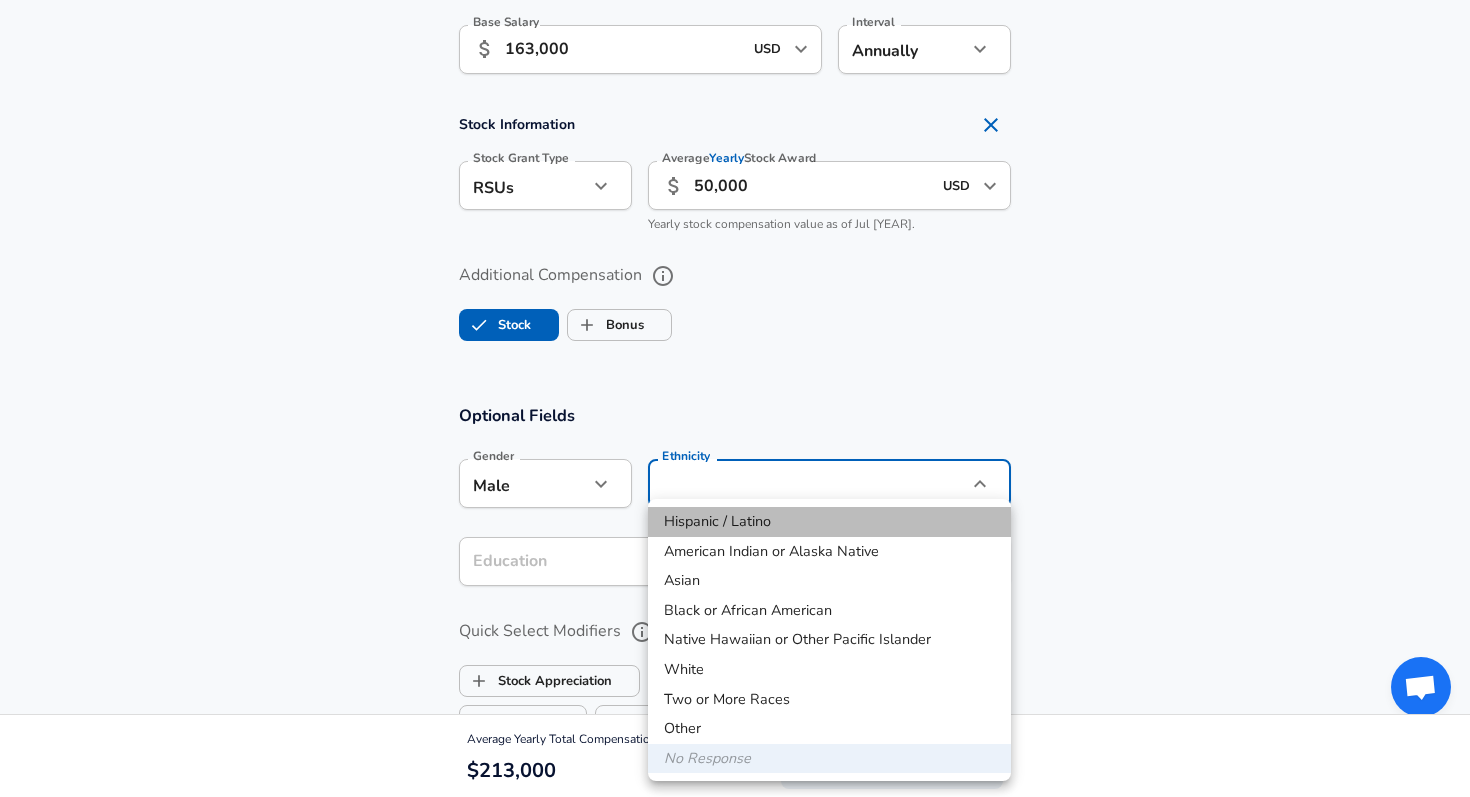 click on "Hispanic / Latino" at bounding box center (829, 522) 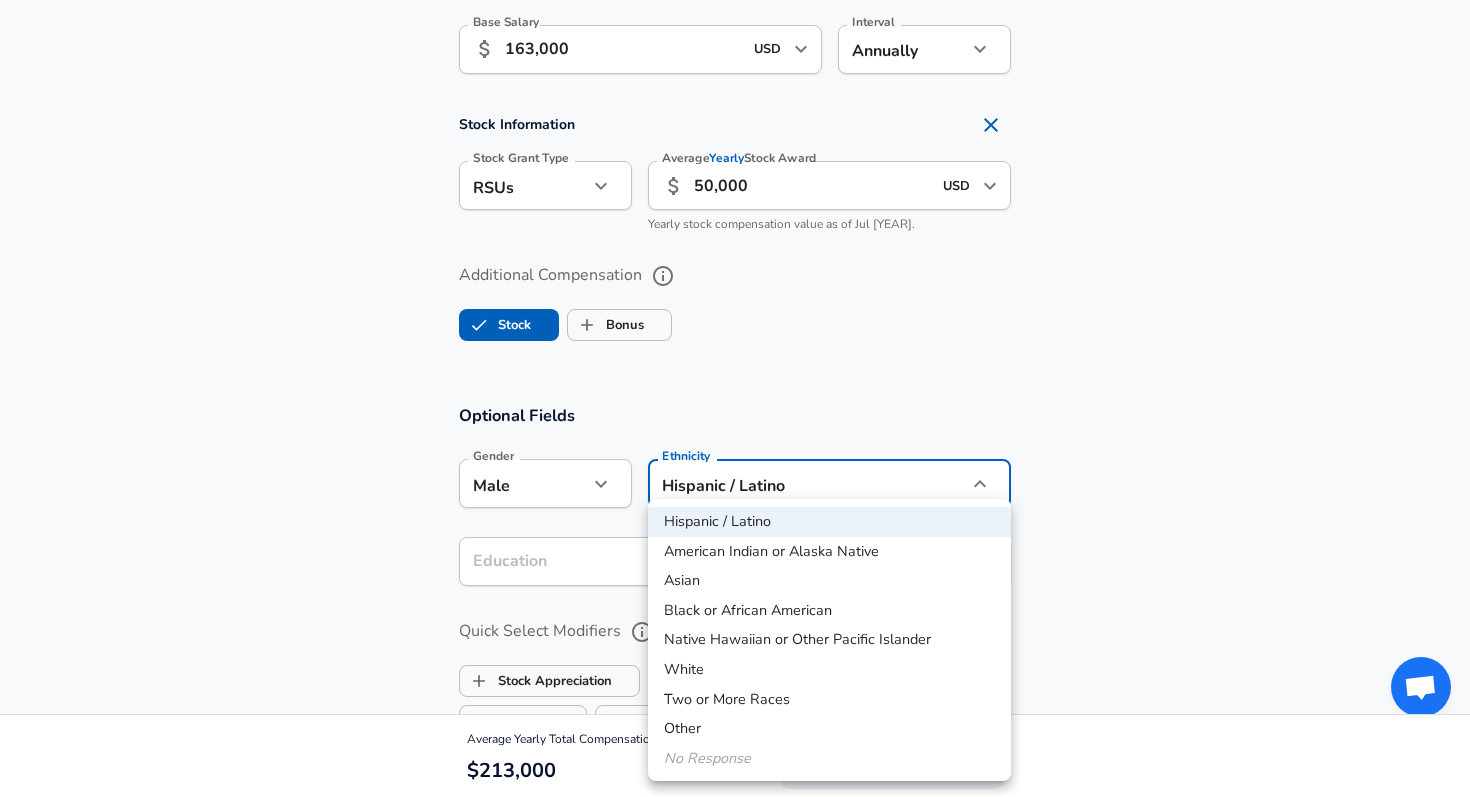 click on "Restart Add Your Salary Upload your offer letter   to verify your submission Enhance Privacy and Anonymity No Automatically hides specific fields until there are enough submissions to safely display the full details.   More Details Based on your submission and the data points that we have already collected, we will automatically hide and anonymize specific fields if there aren't enough data points to remain sufficiently anonymous. Company & Title Information   Enter the company you received your offer from Company Chegg Company   Select the title that closest resembles your official title. This should be similar to the title that was present on your offer letter. Title Senior Software Engineer Title   Select a job family that best fits your role. If you can't find one, select 'Other' to enter a custom job family Job Family Software Engineer Job Family   Select a Specialization that best fits your role. If you can't find one, select 'Other' to enter a custom specialization Select Specialization   Level Level 7" at bounding box center (735, -1130) 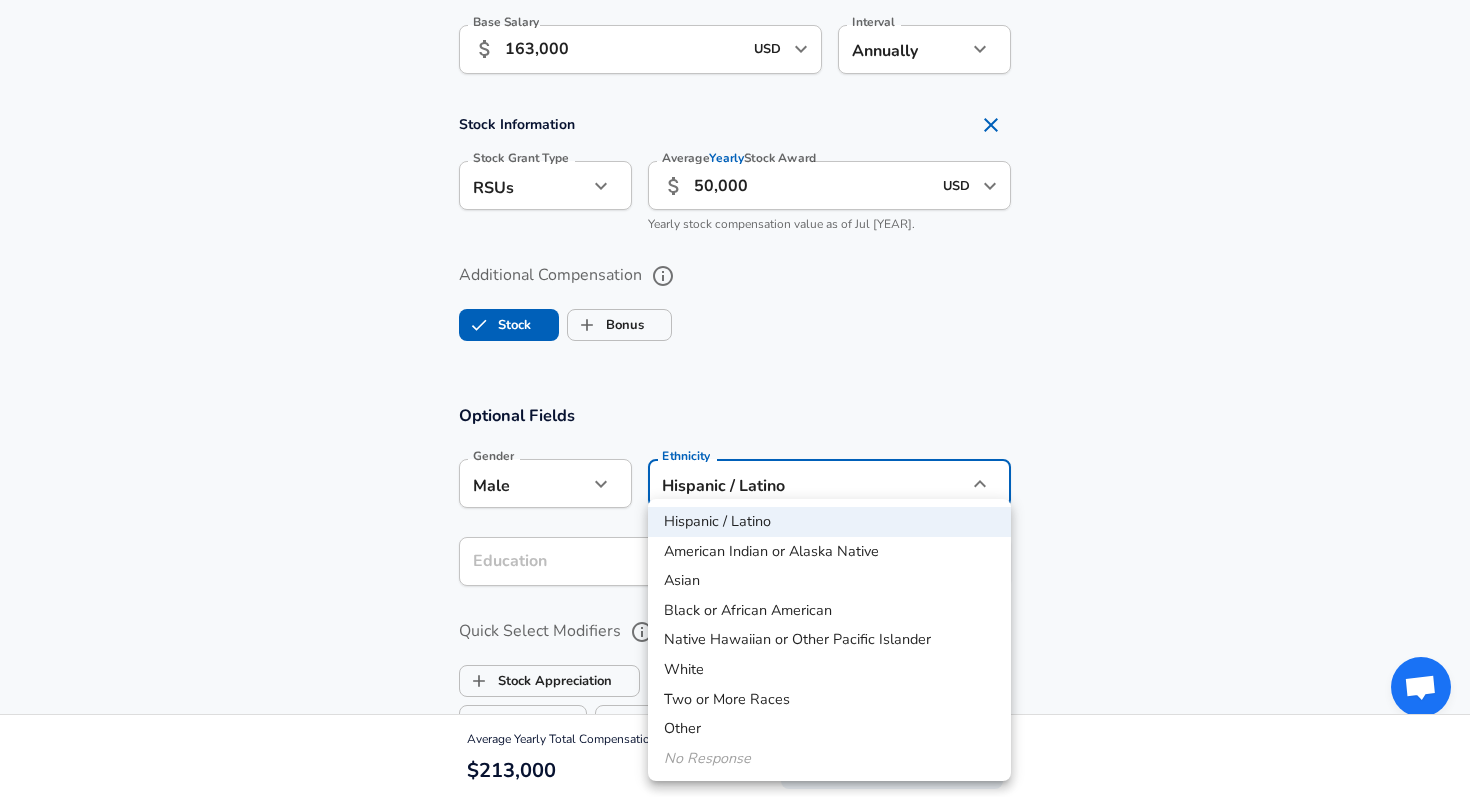 click on "White" at bounding box center (829, 670) 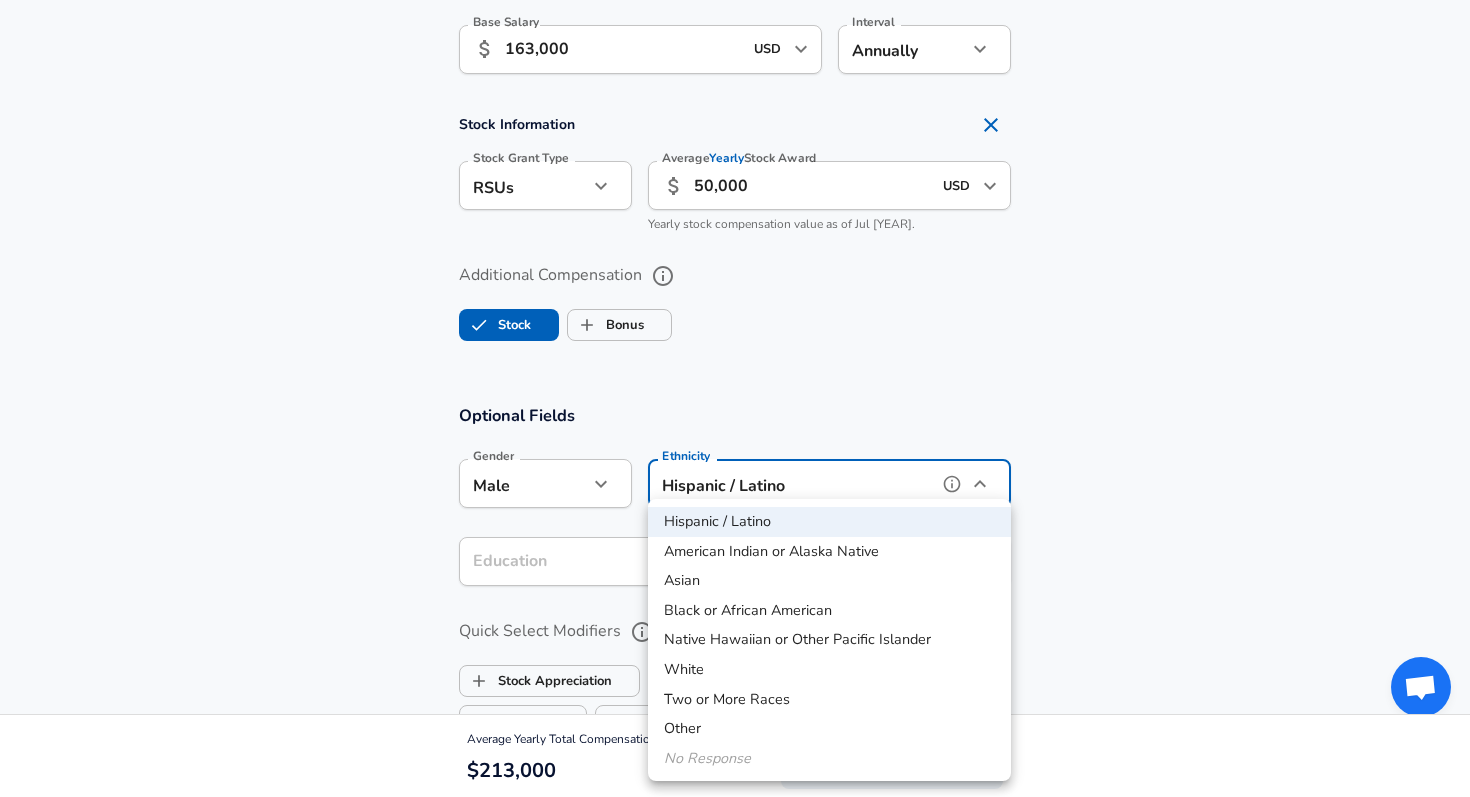 type on "White" 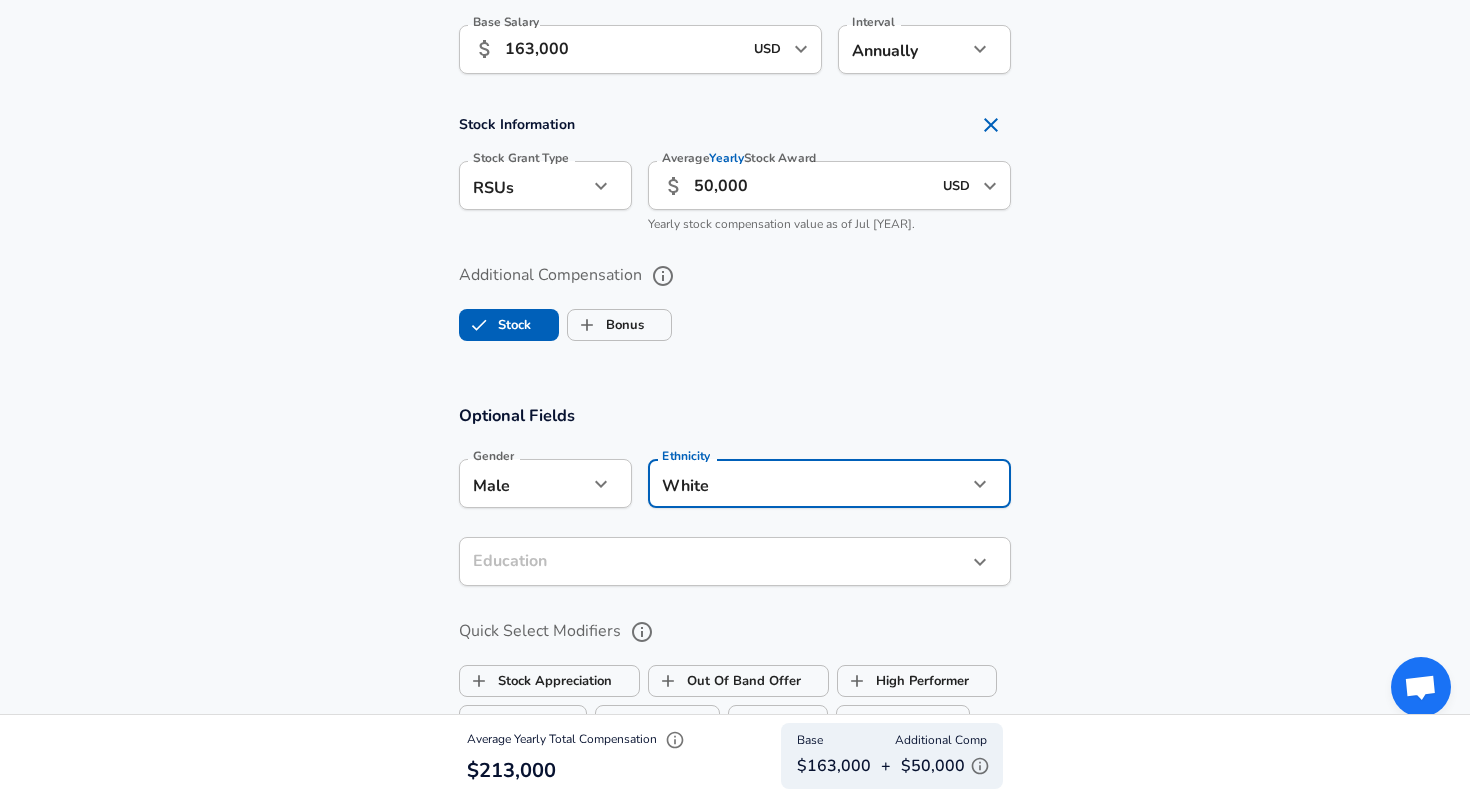 click on "Restart Add Your Salary Upload your offer letter   to verify your submission Enhance Privacy and Anonymity No Automatically hides specific fields until there are enough submissions to safely display the full details.   More Details Based on your submission and the data points that we have already collected, we will automatically hide and anonymize specific fields if there aren't enough data points to remain sufficiently anonymous. Company & Title Information   Enter the company you received your offer from Company Chegg Company   Select the title that closest resembles your official title. This should be similar to the title that was present on your offer letter. Title Senior Software Engineer Title   Select a job family that best fits your role. If you can't find one, select 'Other' to enter a custom job family Job Family Software Engineer Job Family   Select a Specialization that best fits your role. If you can't find one, select 'Other' to enter a custom specialization Select Specialization   Level Level 7" at bounding box center (735, -1130) 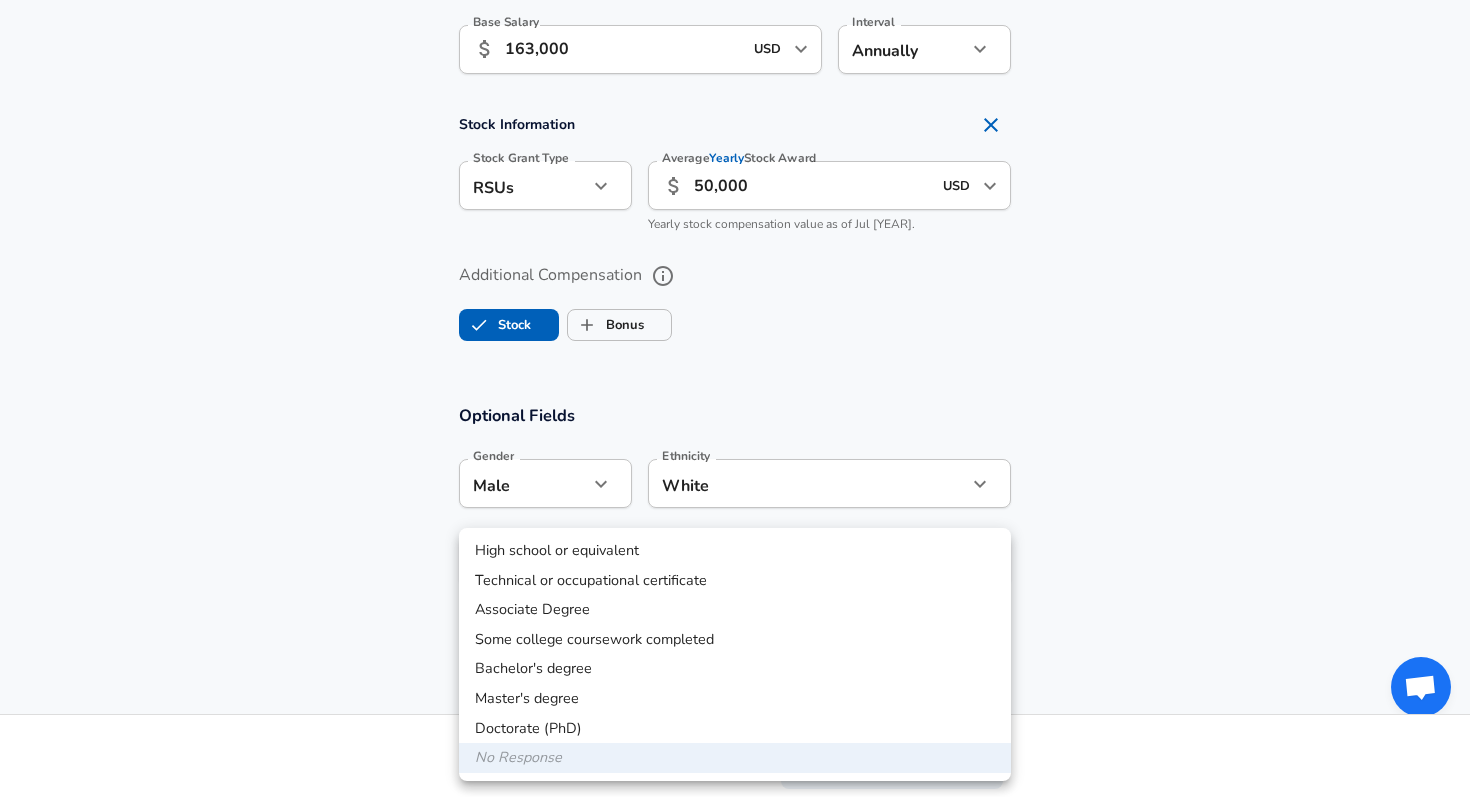 click on "Bachelor's degree" at bounding box center (735, 669) 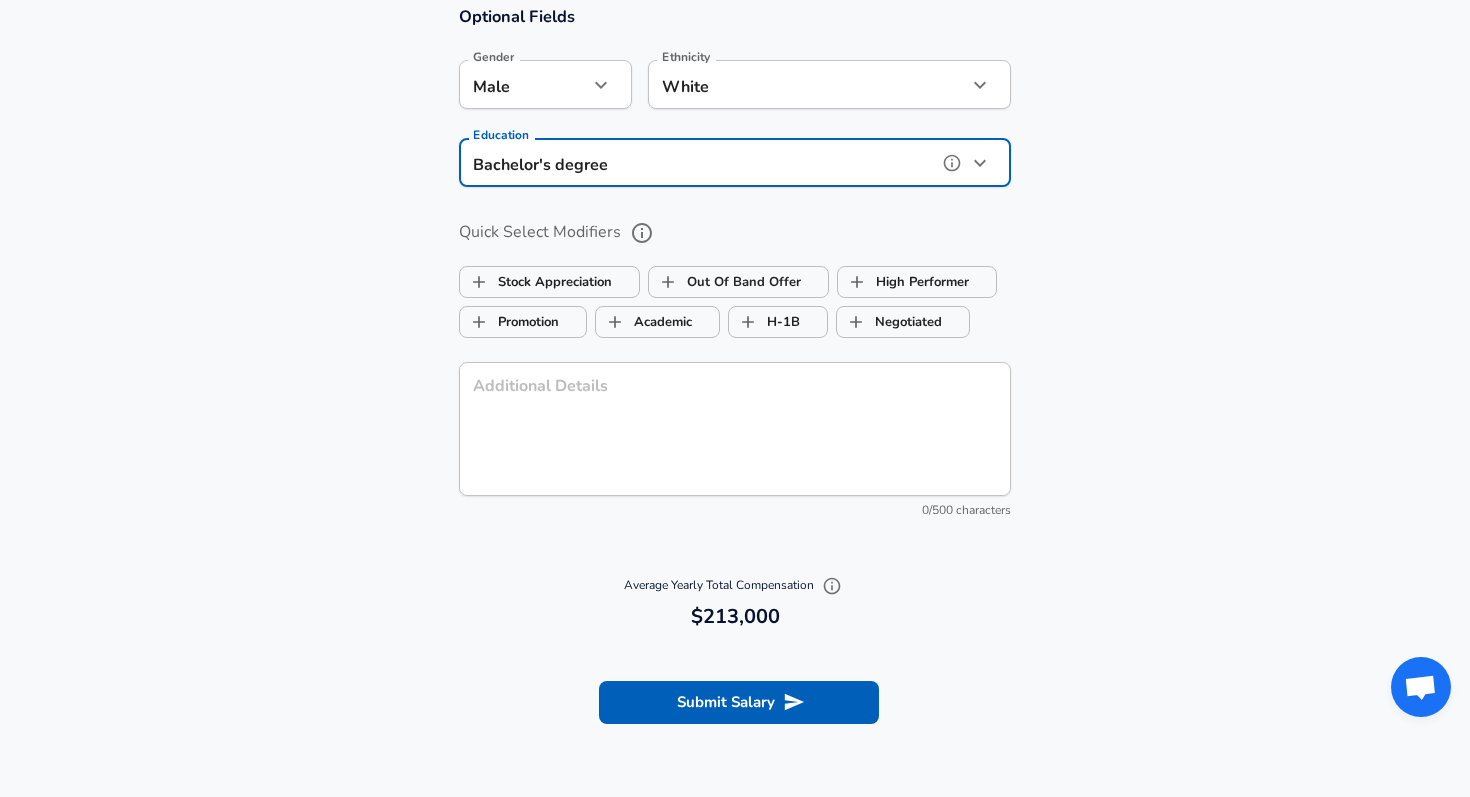 scroll, scrollTop: 1926, scrollLeft: 0, axis: vertical 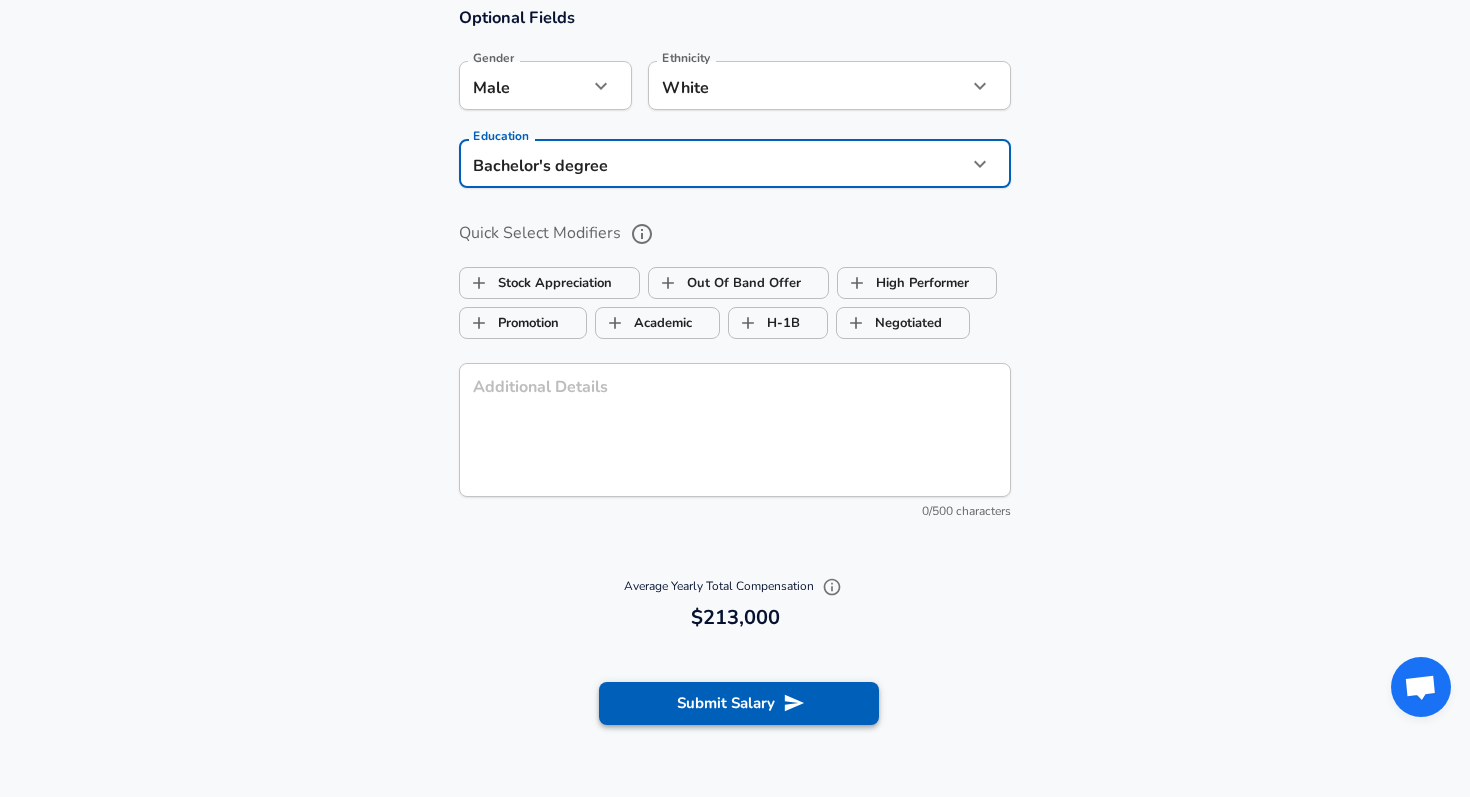 click on "Submit Salary" at bounding box center (739, 703) 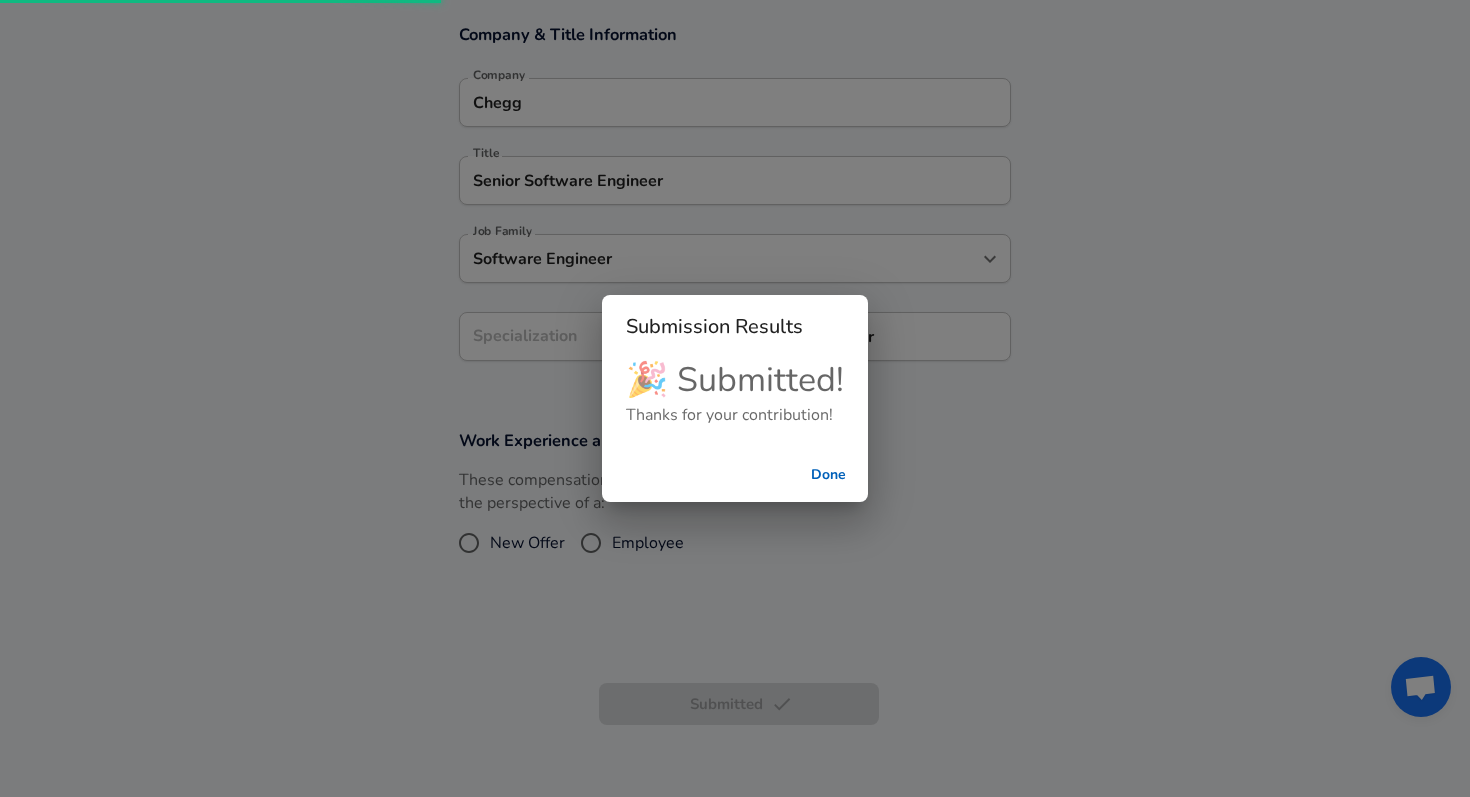 scroll, scrollTop: 728, scrollLeft: 0, axis: vertical 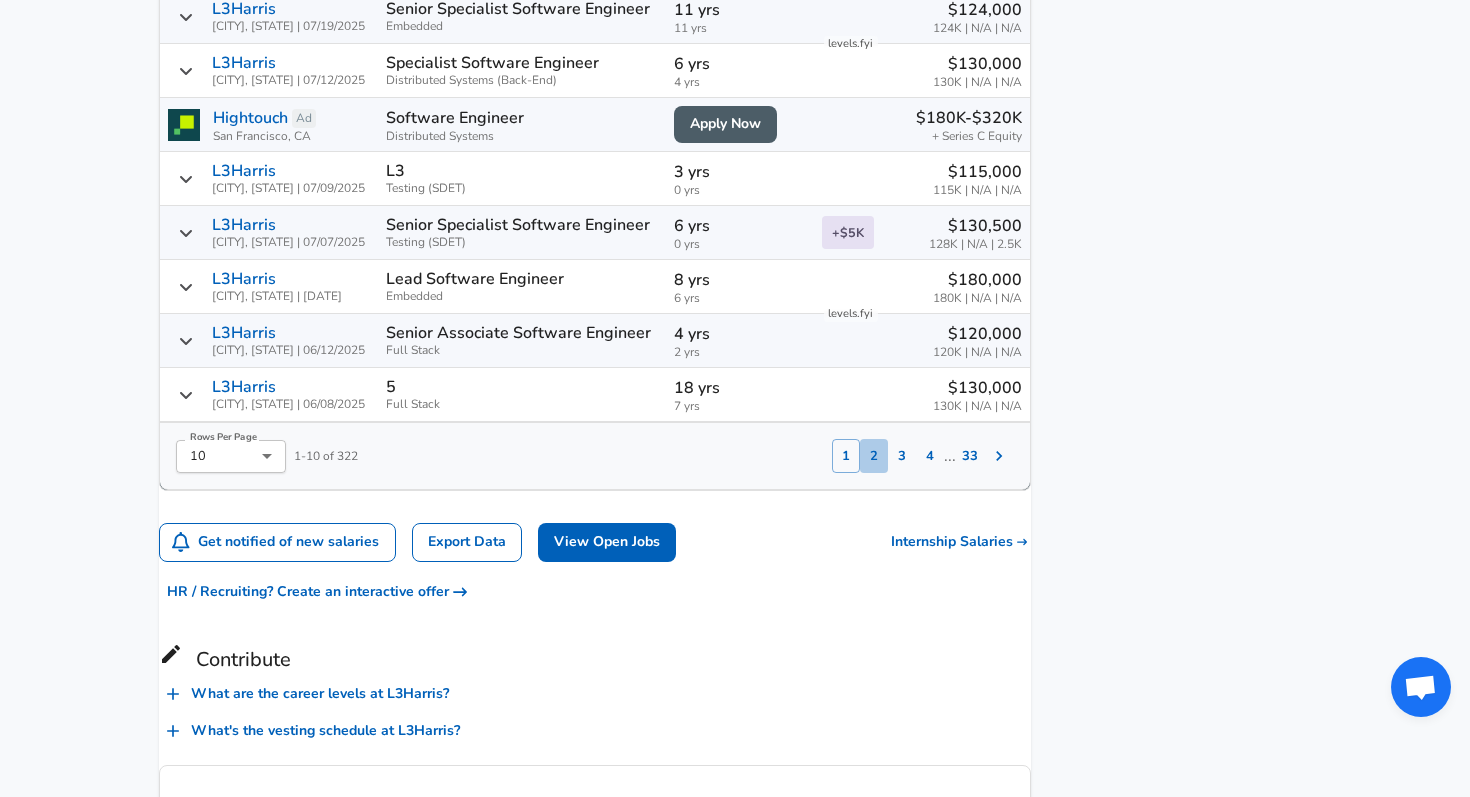 click on "2" at bounding box center (874, 456) 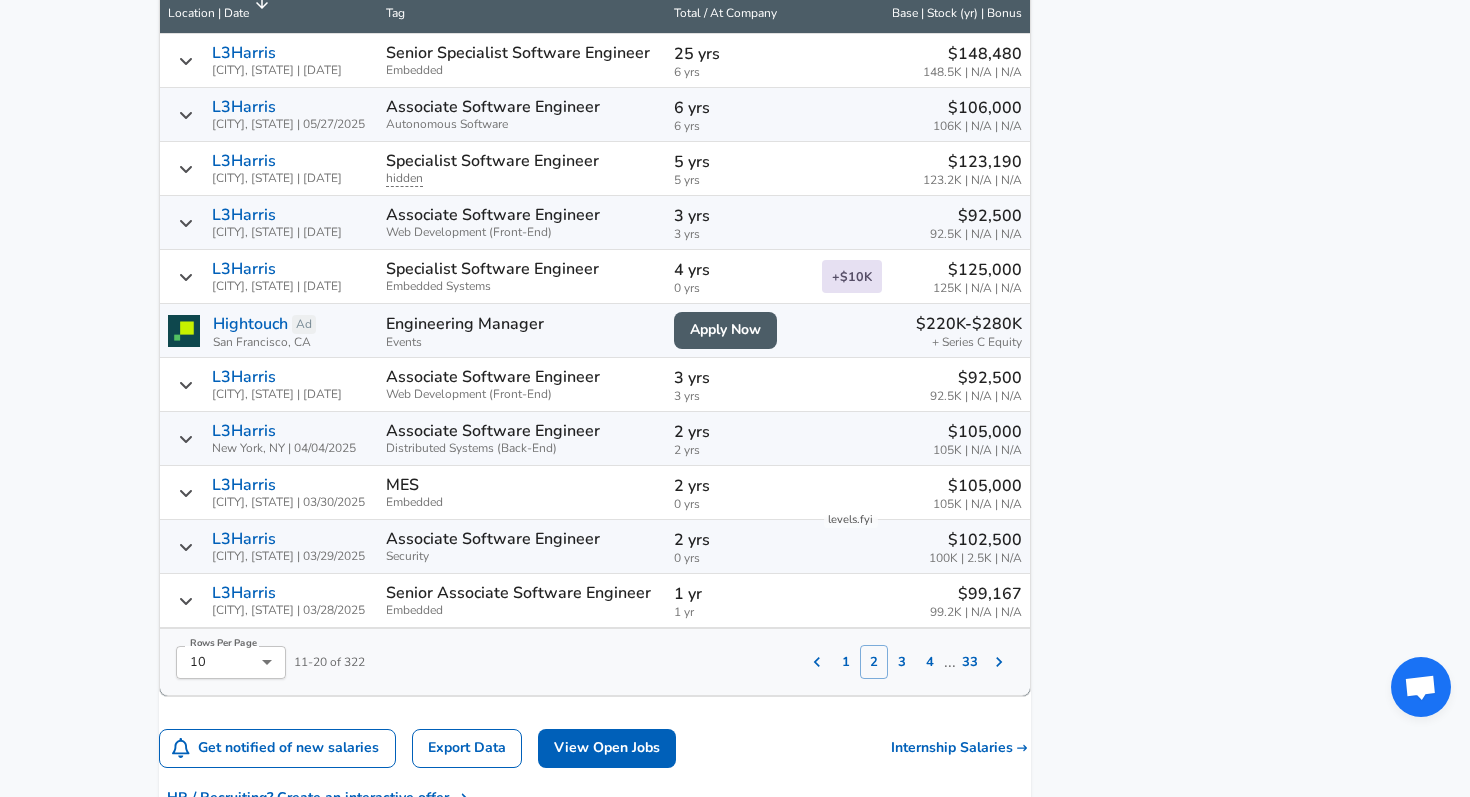 scroll, scrollTop: 1431, scrollLeft: 0, axis: vertical 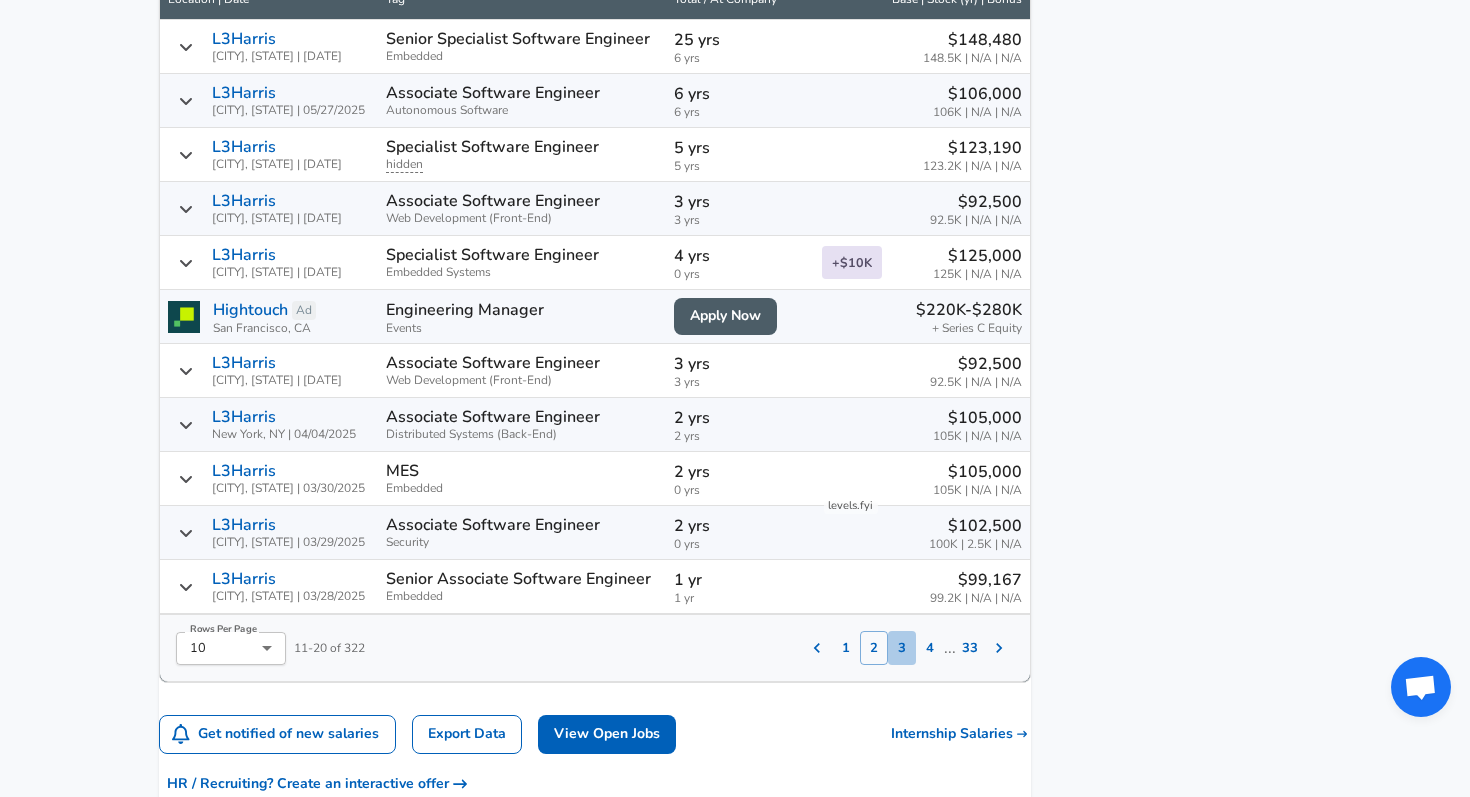 click on "3" at bounding box center (902, 648) 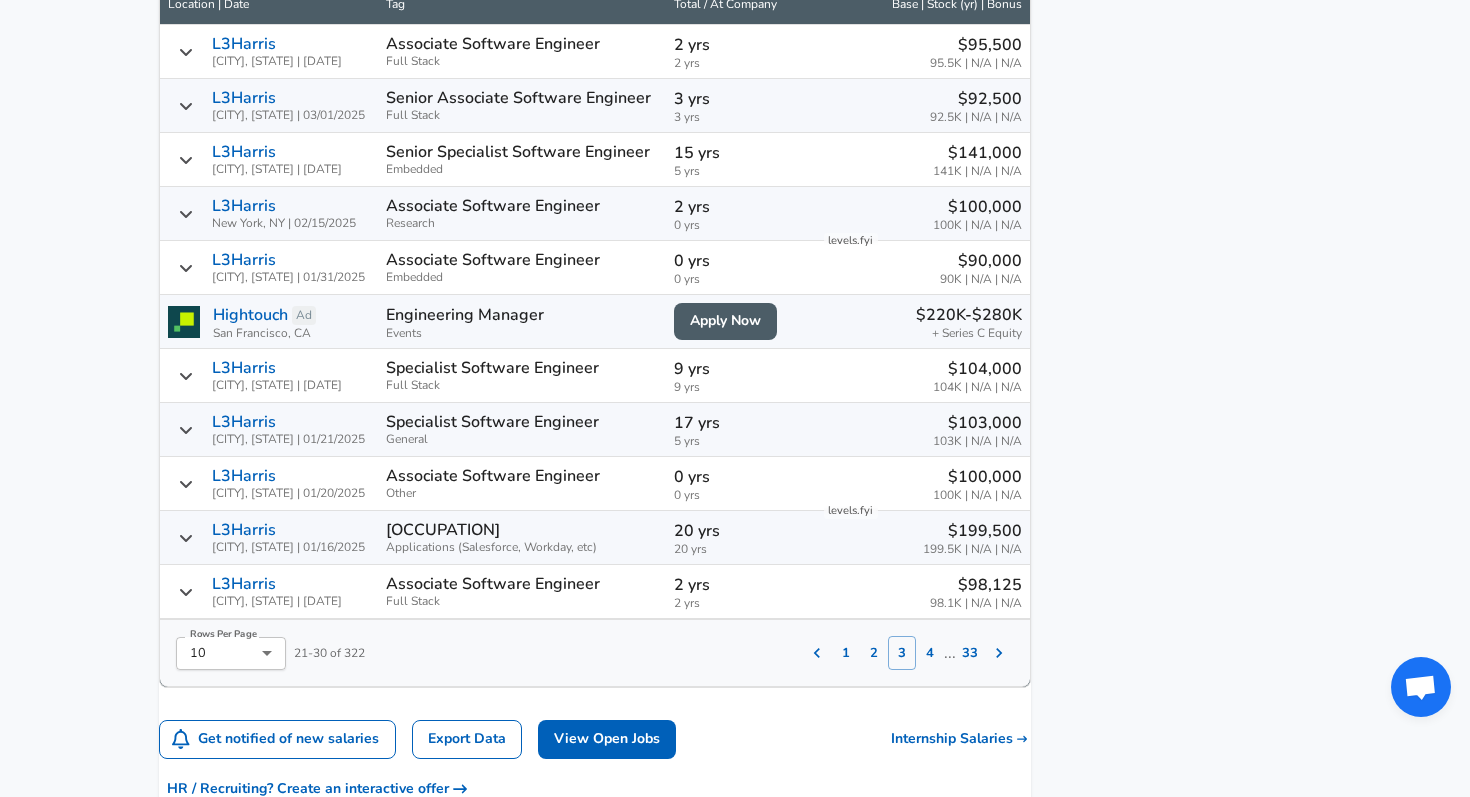 scroll, scrollTop: 1432, scrollLeft: 0, axis: vertical 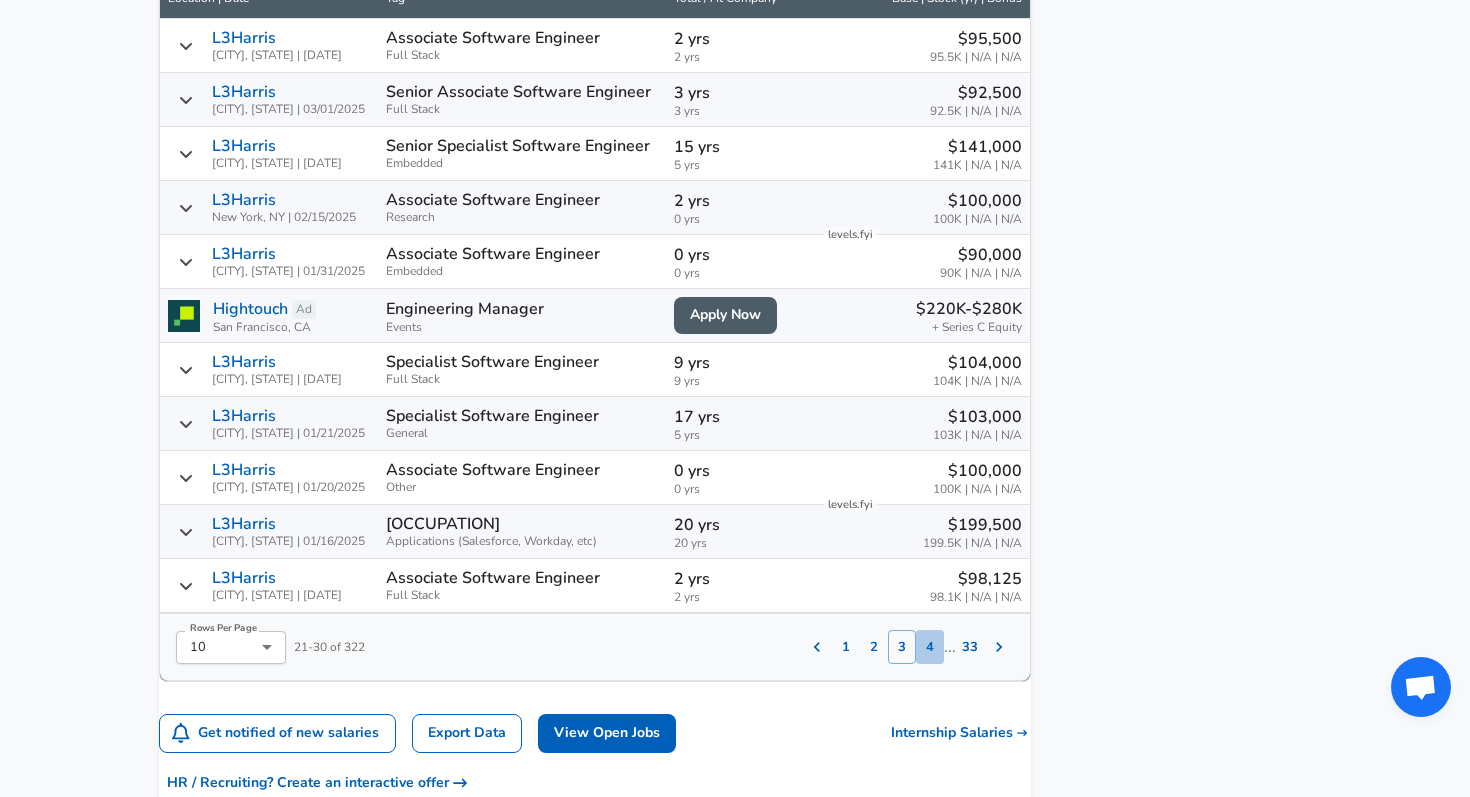 click on "4" at bounding box center [930, 647] 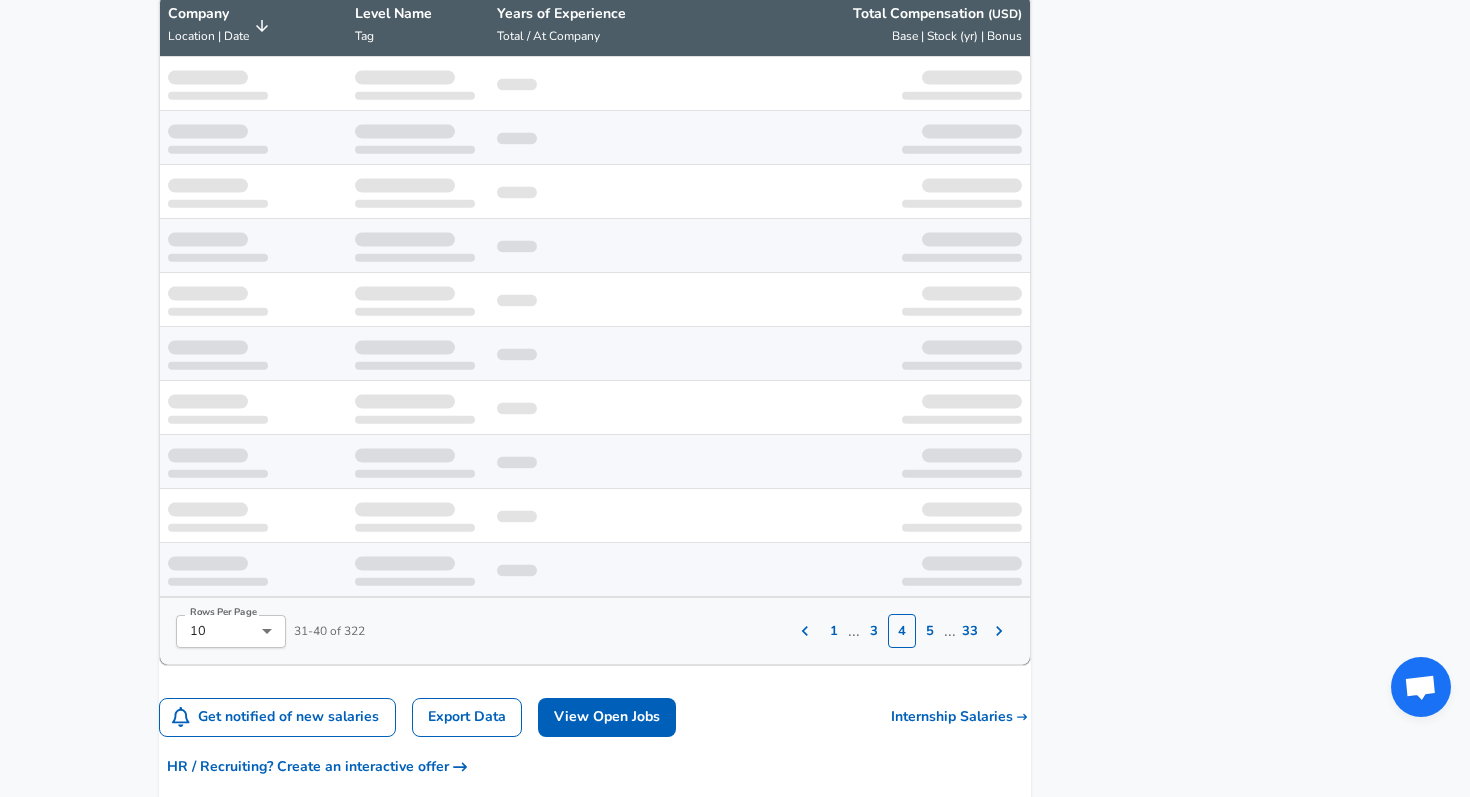 scroll, scrollTop: 1389, scrollLeft: 0, axis: vertical 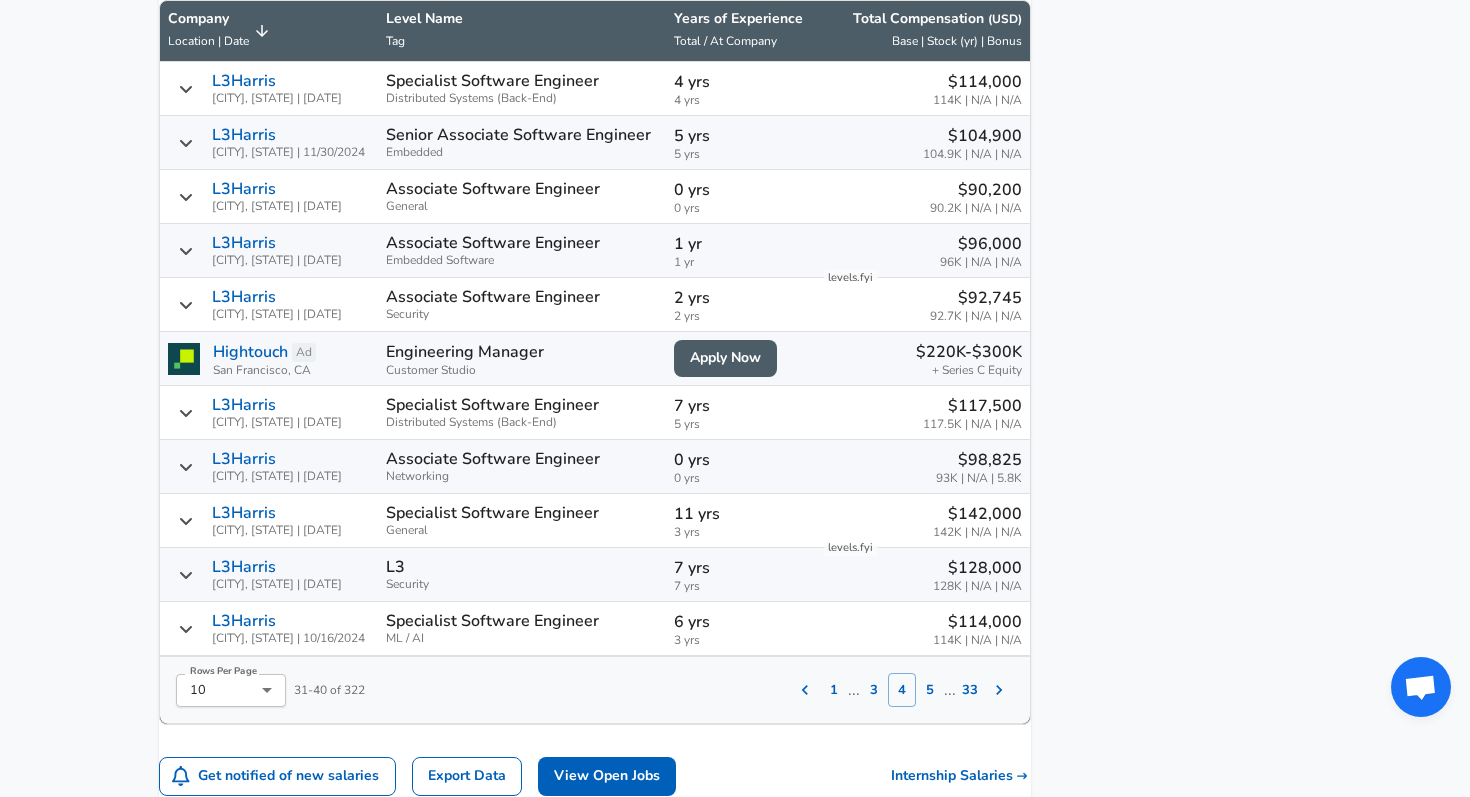 click on "5" at bounding box center [930, 690] 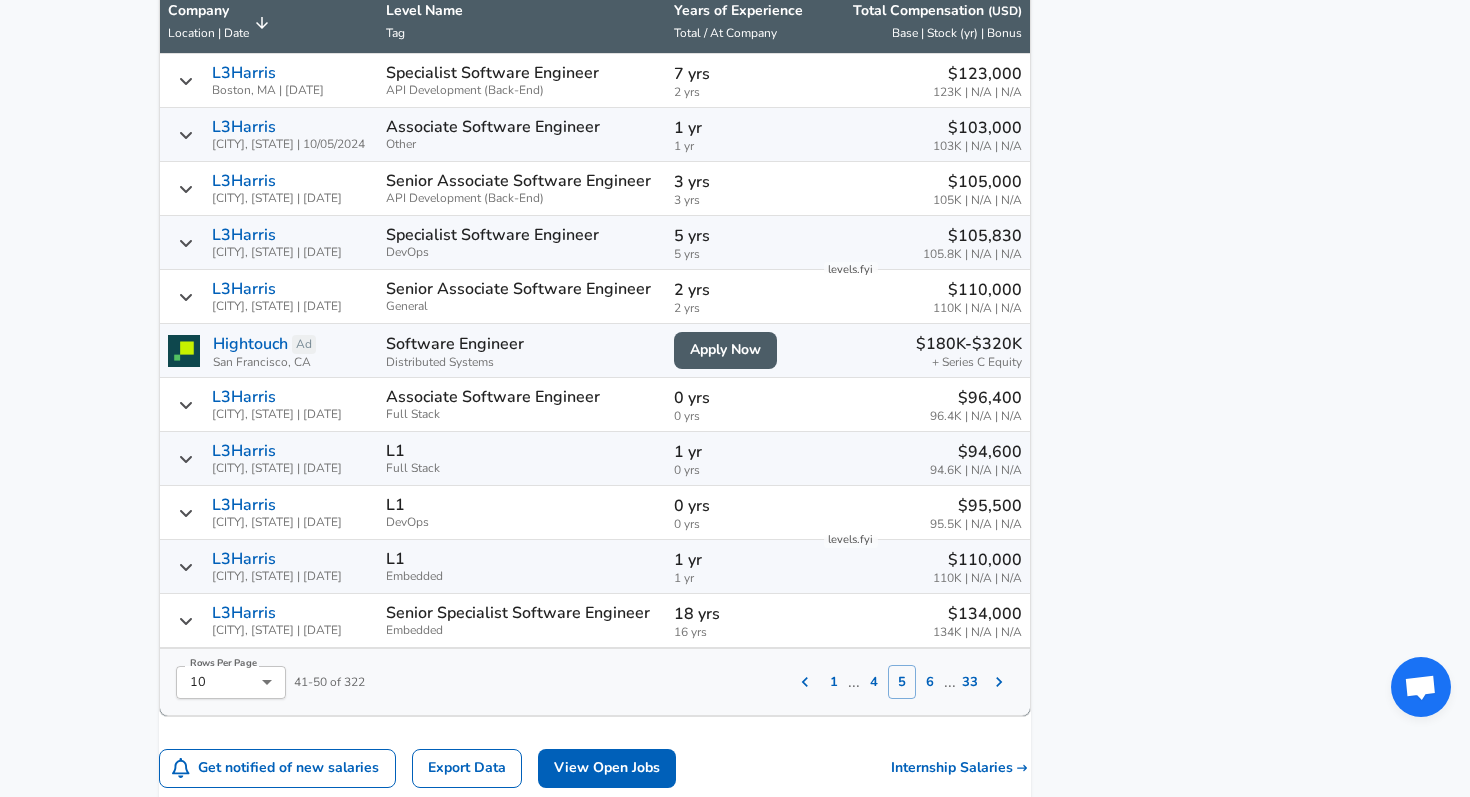 scroll, scrollTop: 1398, scrollLeft: 0, axis: vertical 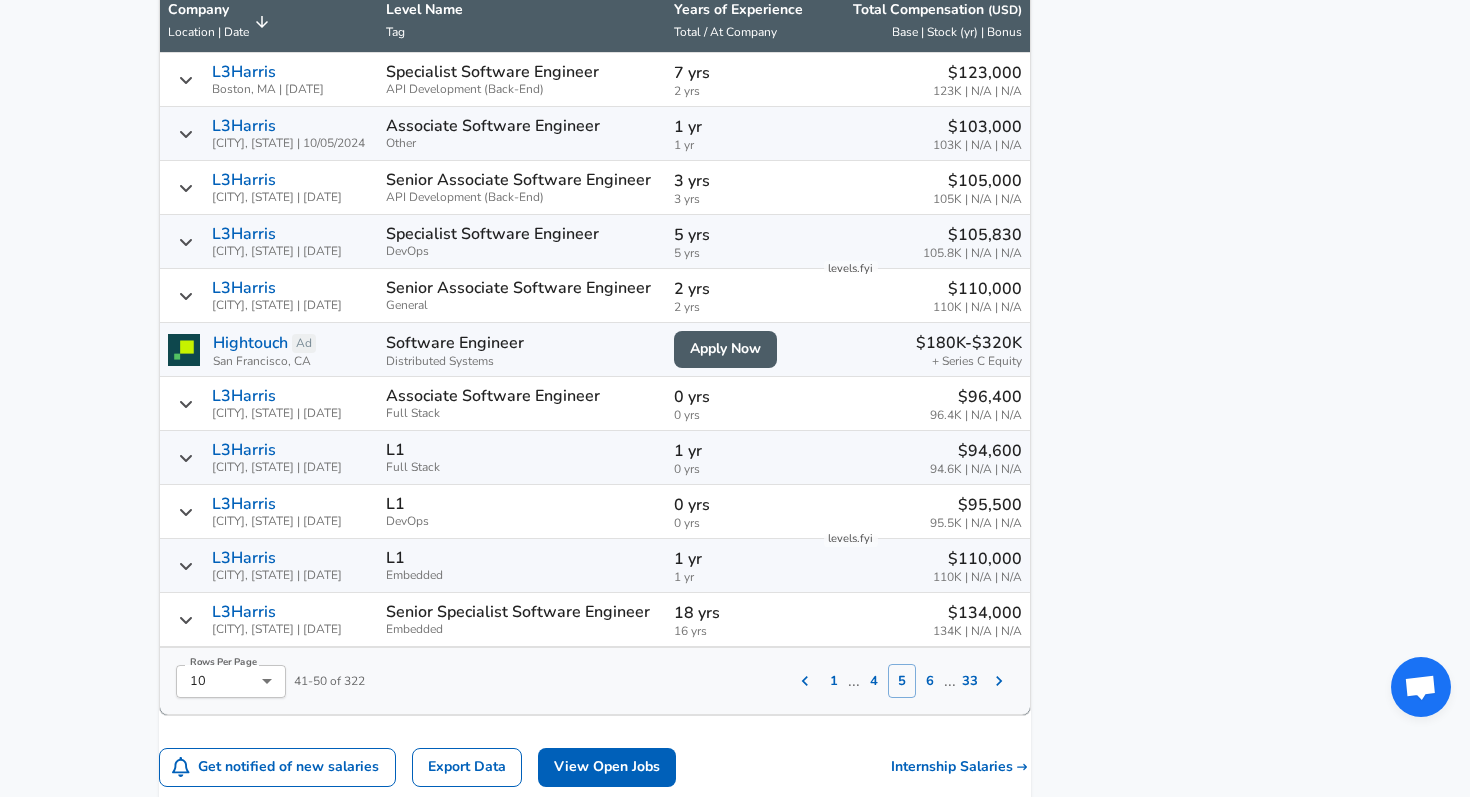 click on "6" at bounding box center [930, 681] 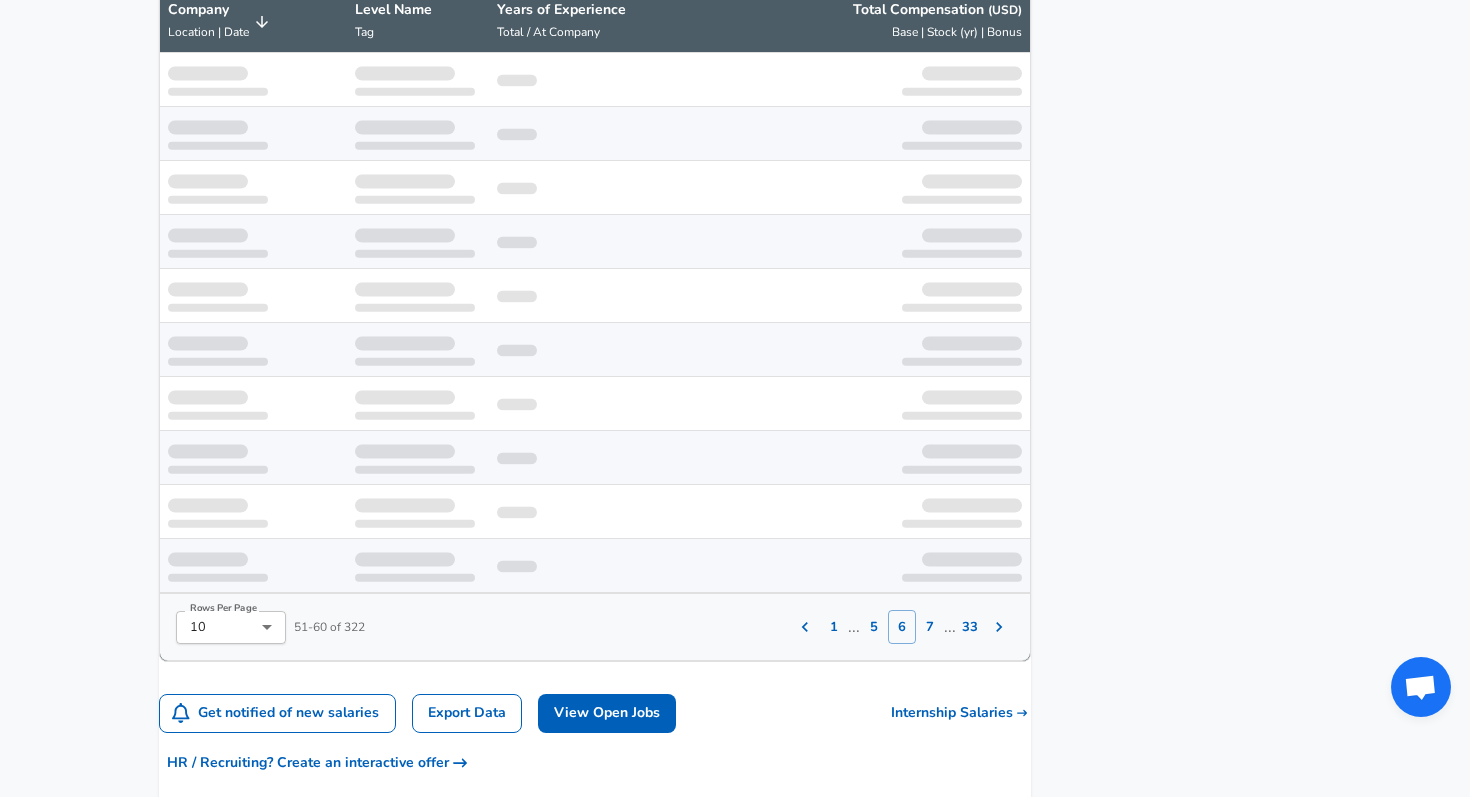 scroll, scrollTop: 1389, scrollLeft: 0, axis: vertical 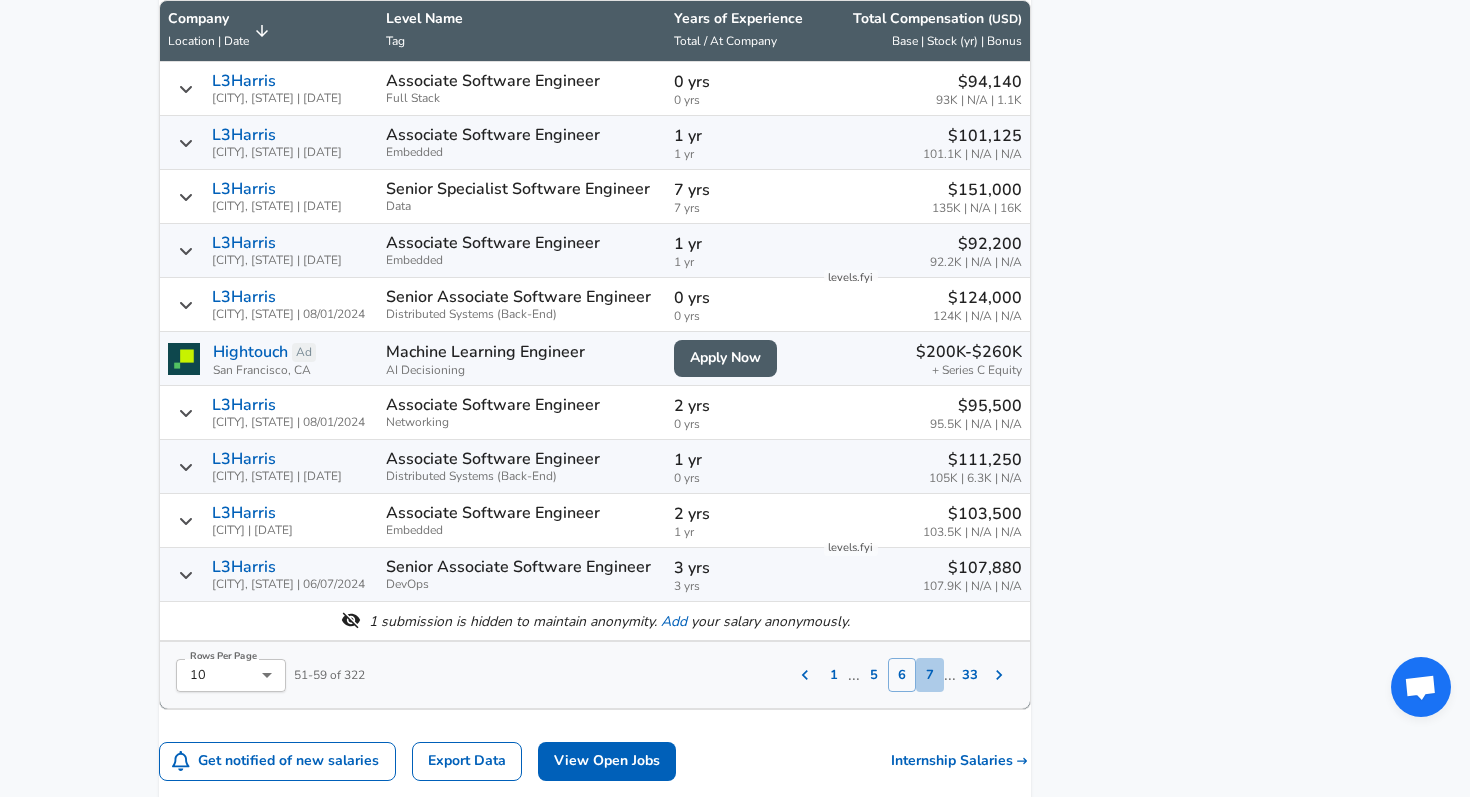 click on "7" at bounding box center (930, 675) 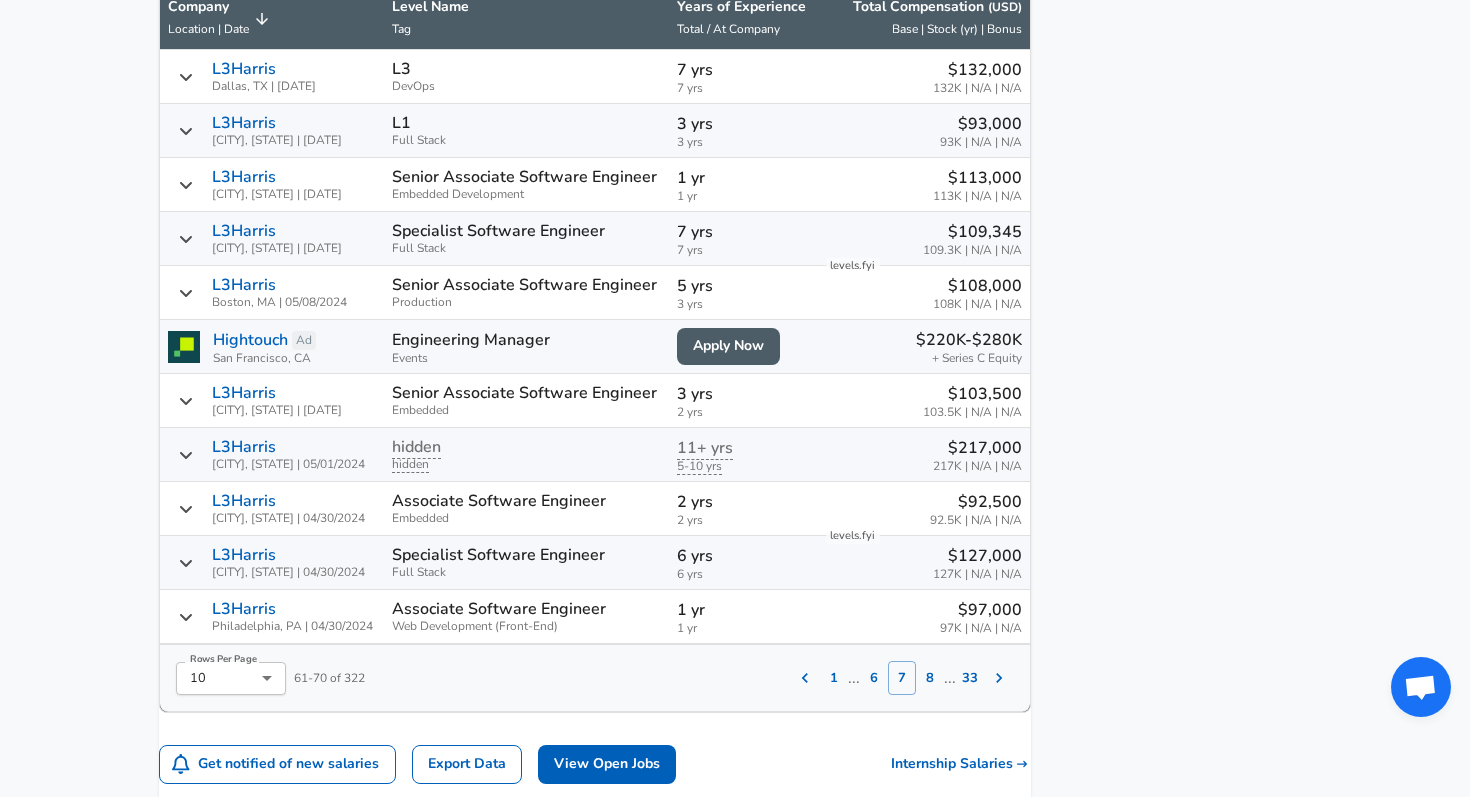 scroll, scrollTop: 1403, scrollLeft: 0, axis: vertical 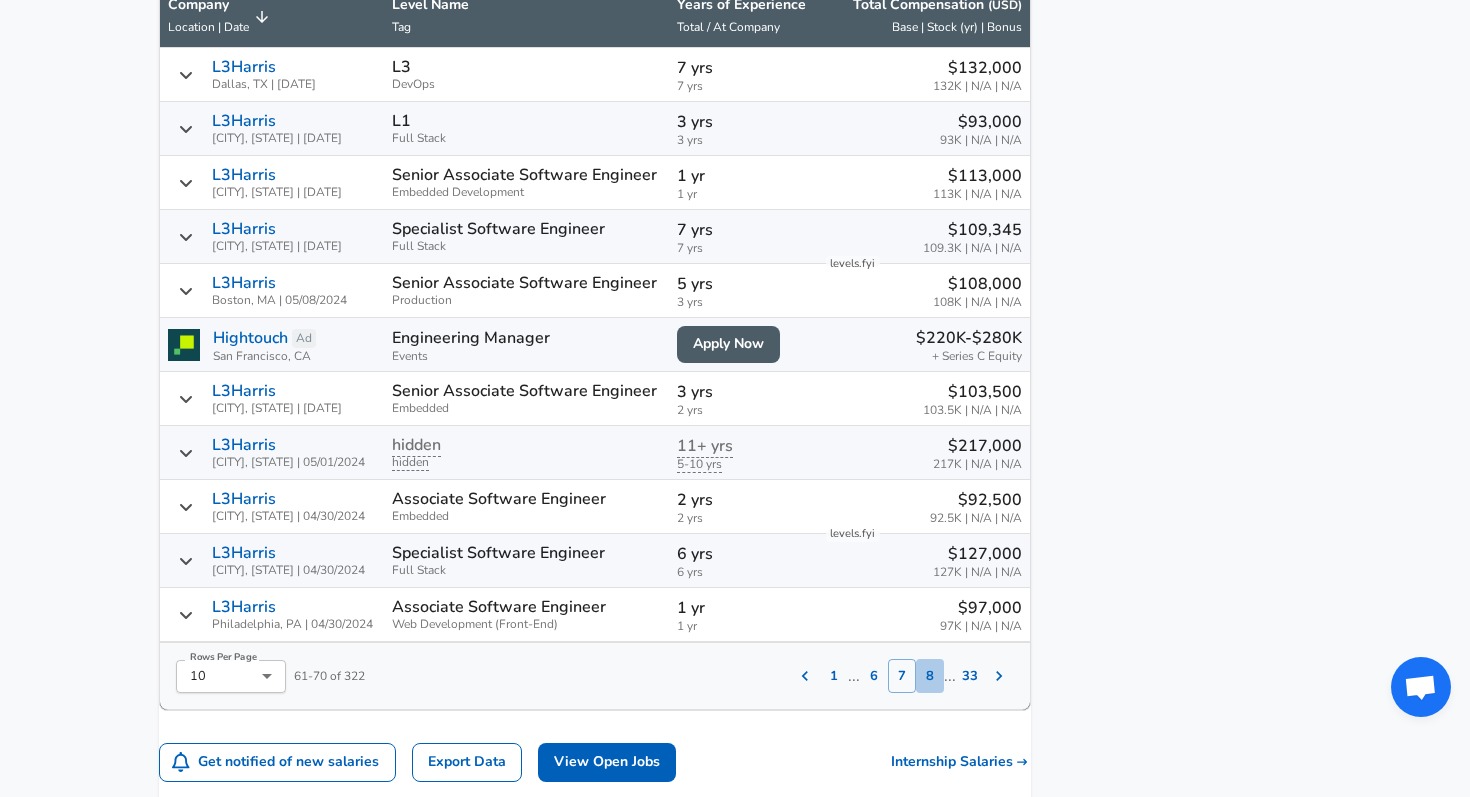 click on "8" at bounding box center [930, 676] 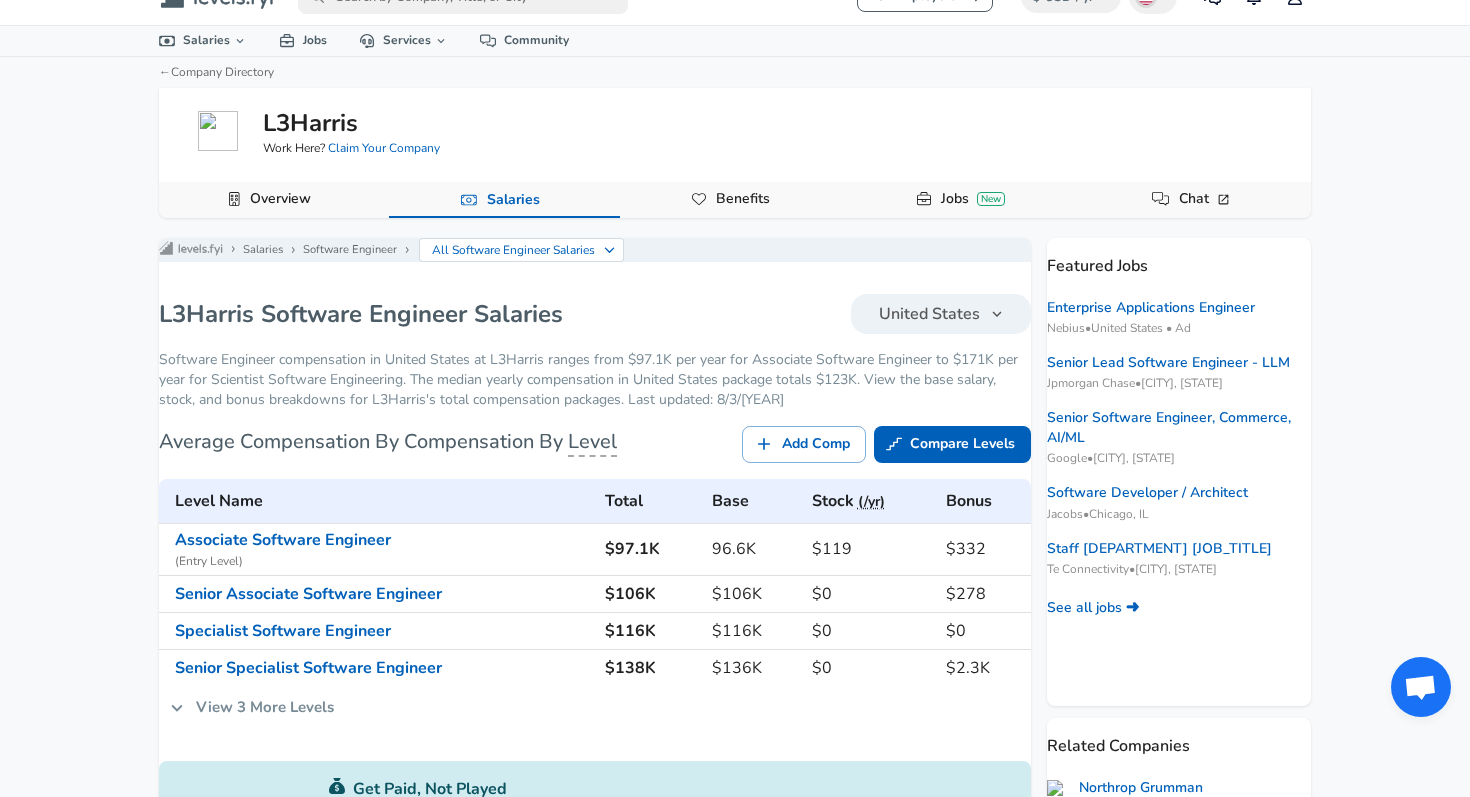 scroll, scrollTop: 0, scrollLeft: 0, axis: both 